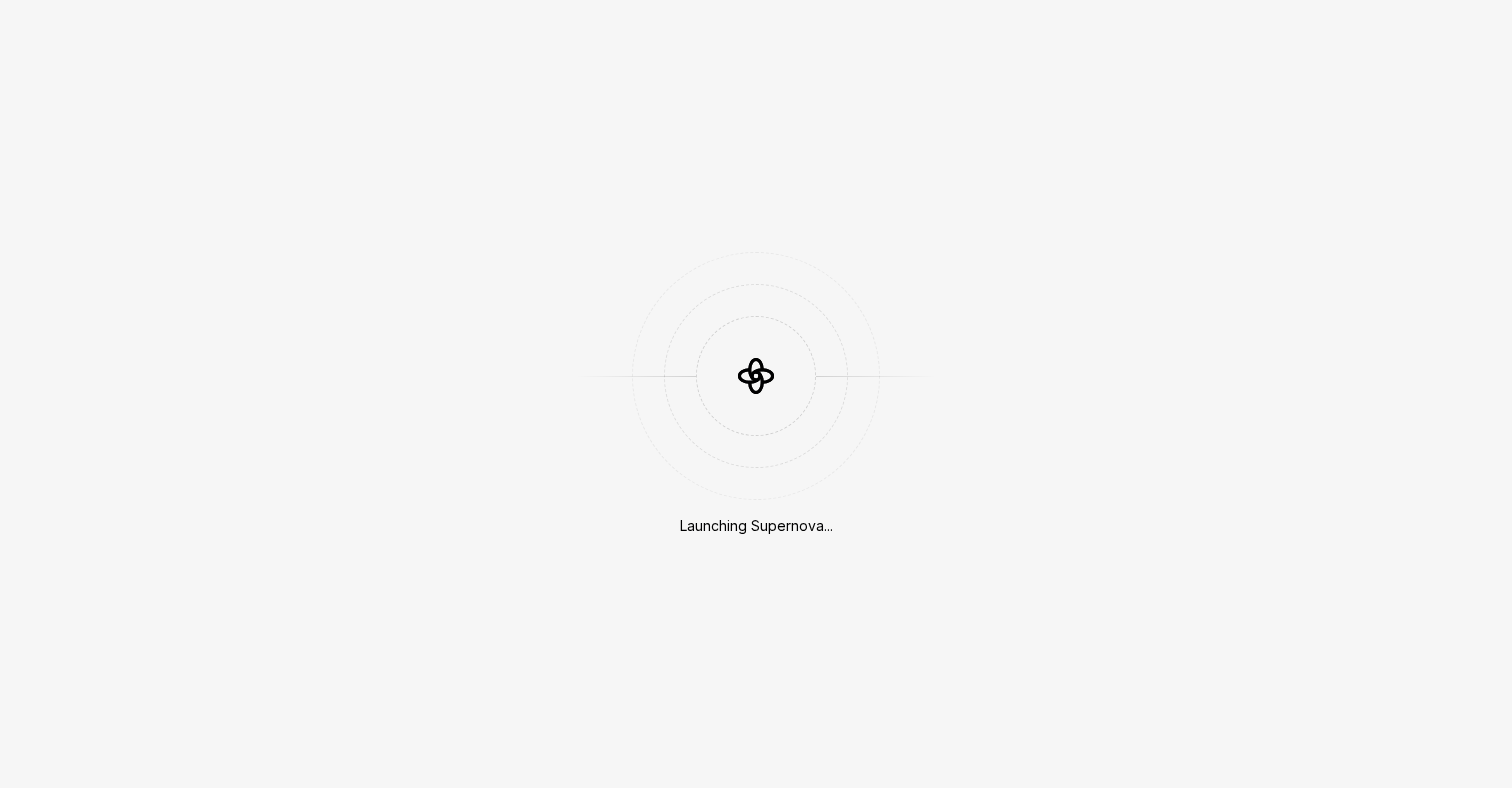 scroll, scrollTop: 0, scrollLeft: 0, axis: both 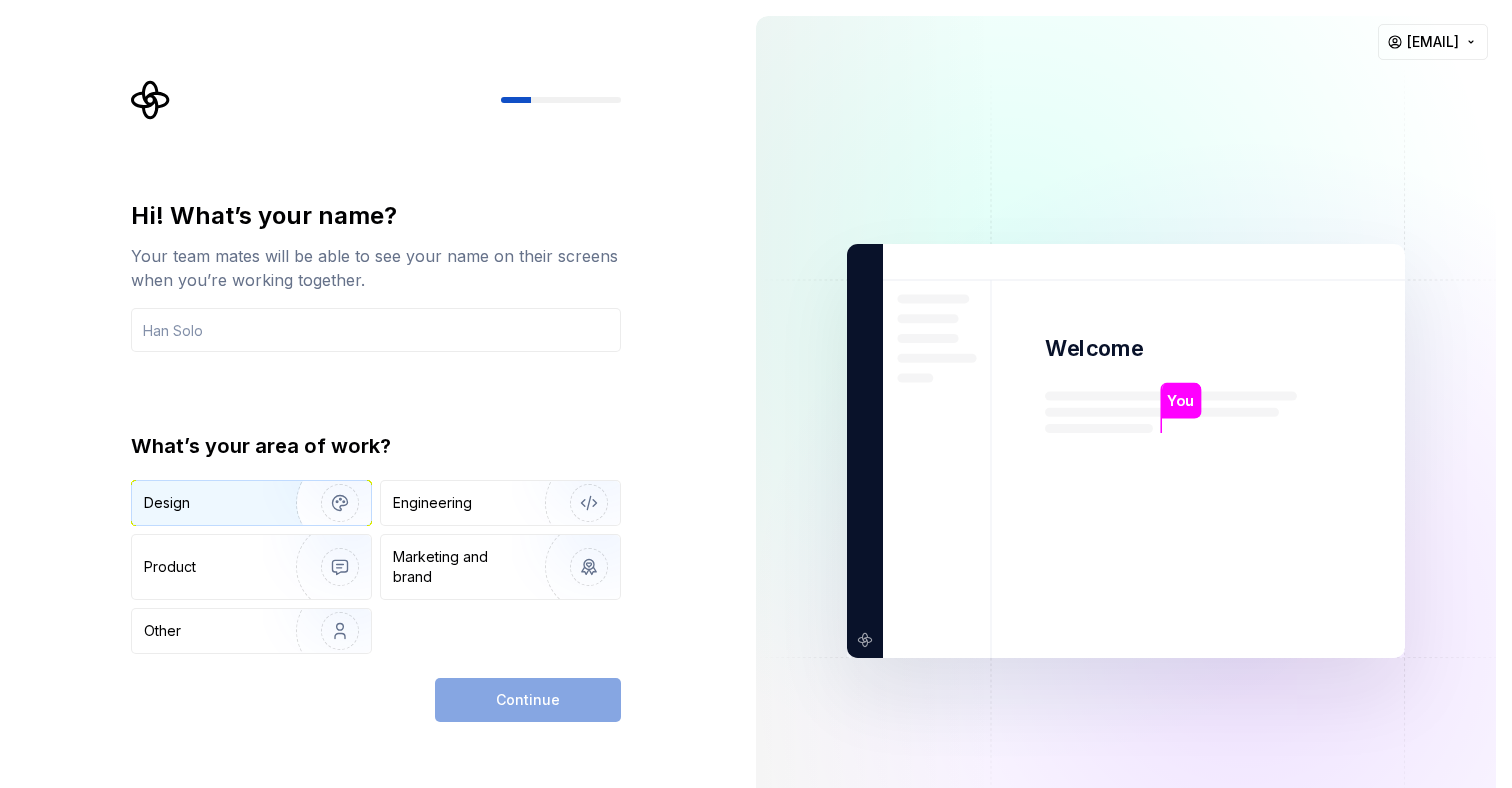 click at bounding box center [327, 503] 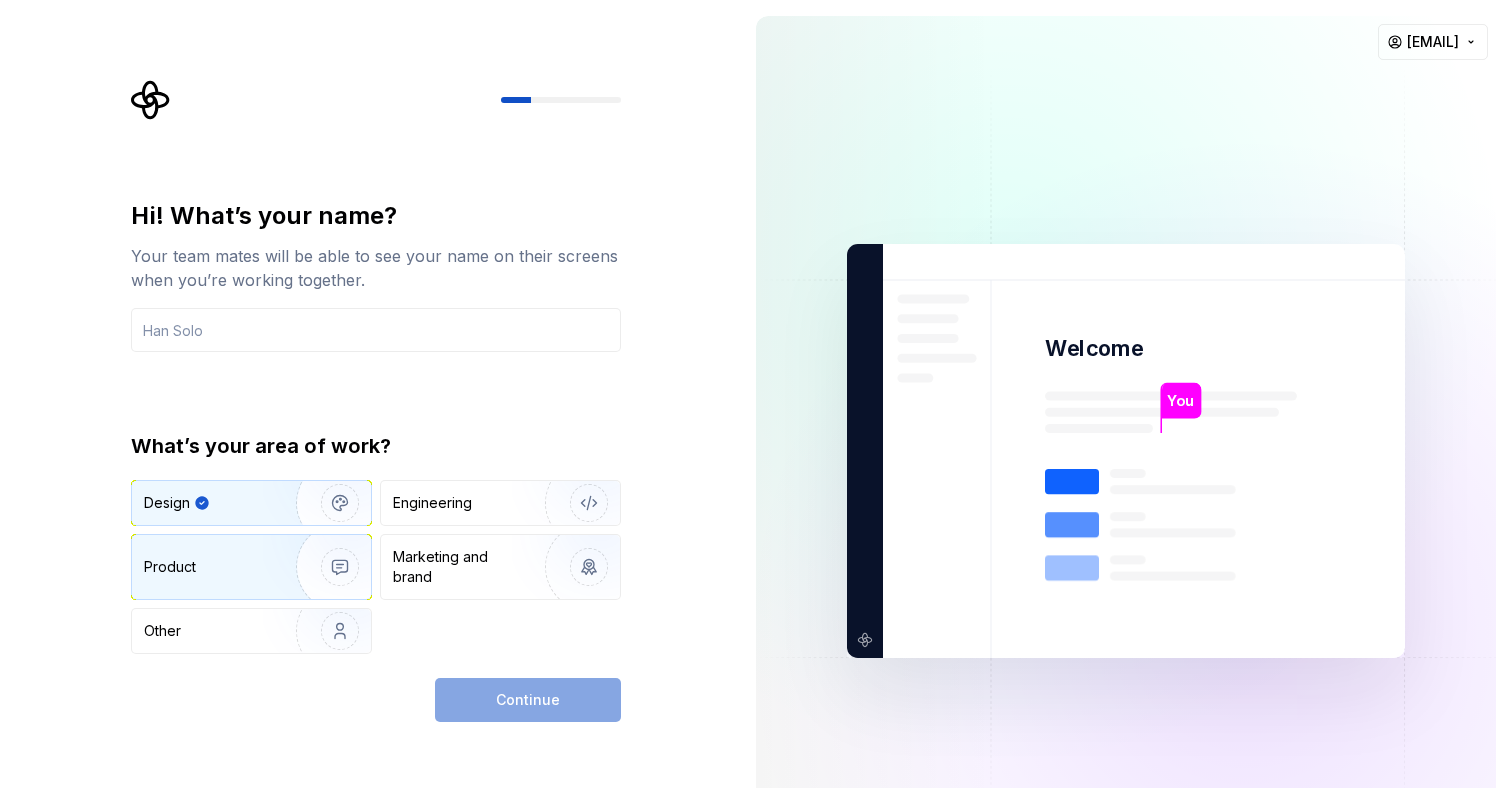click at bounding box center [327, 567] 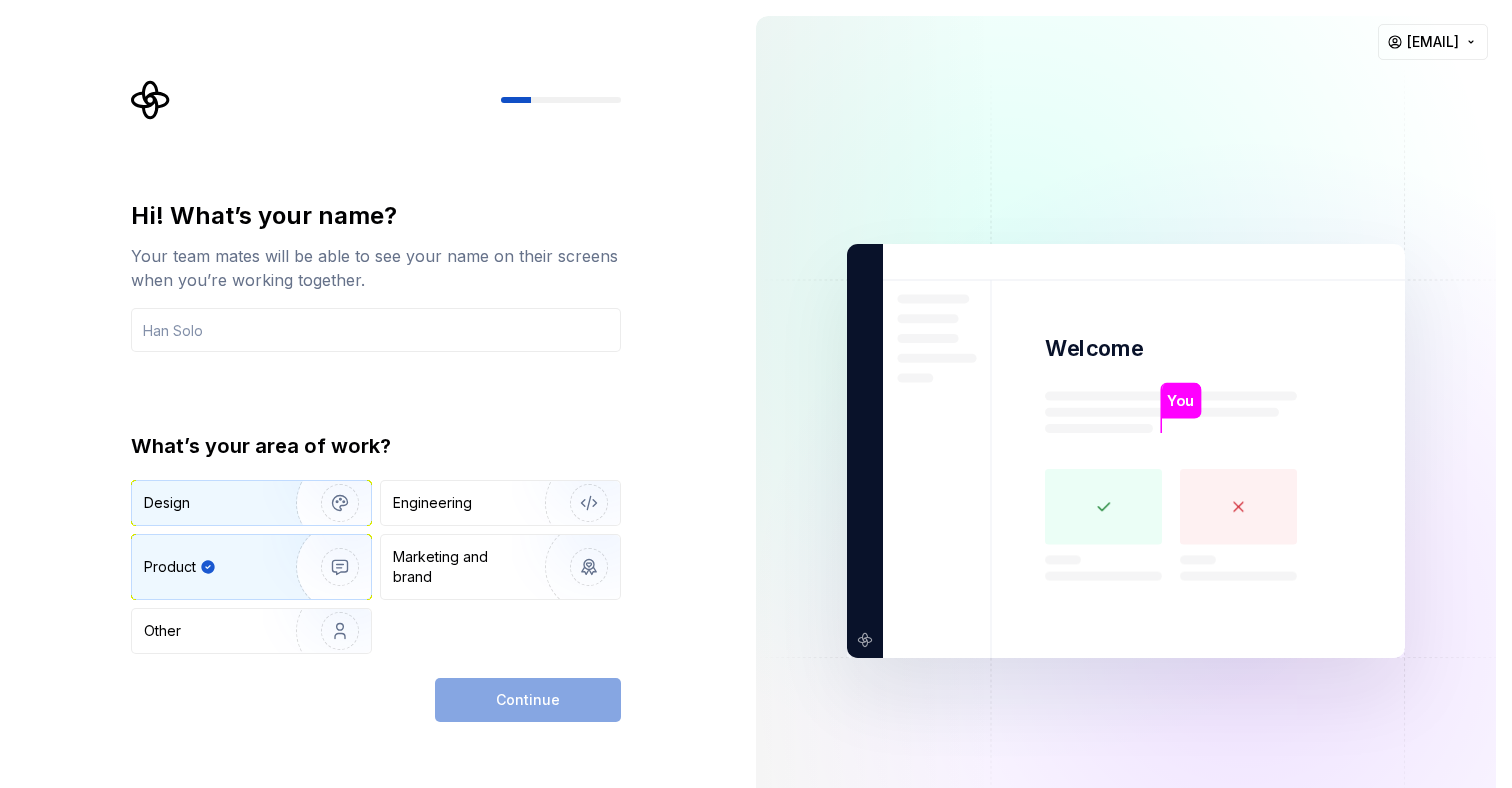 click at bounding box center (327, 503) 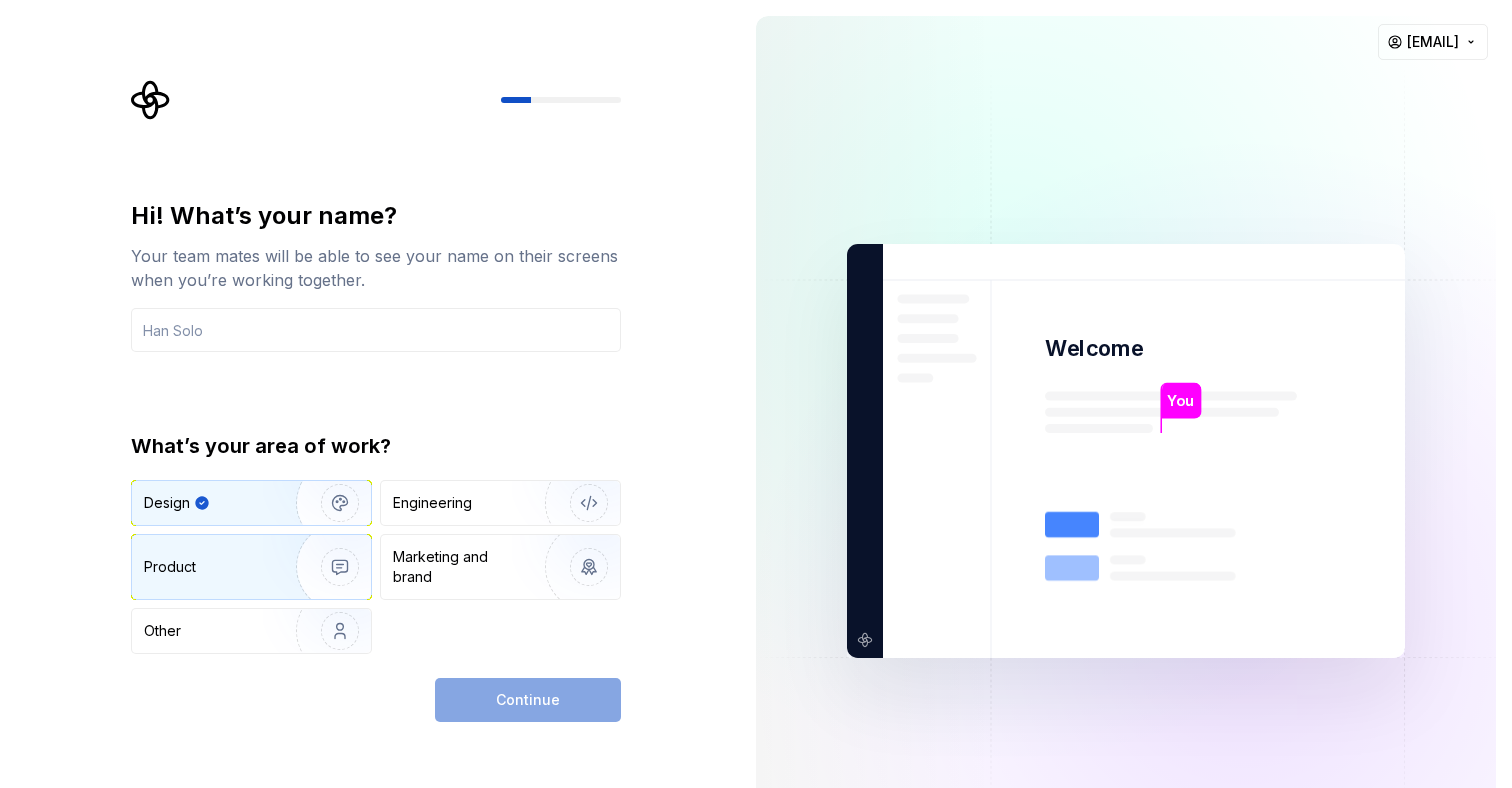 click at bounding box center [327, 567] 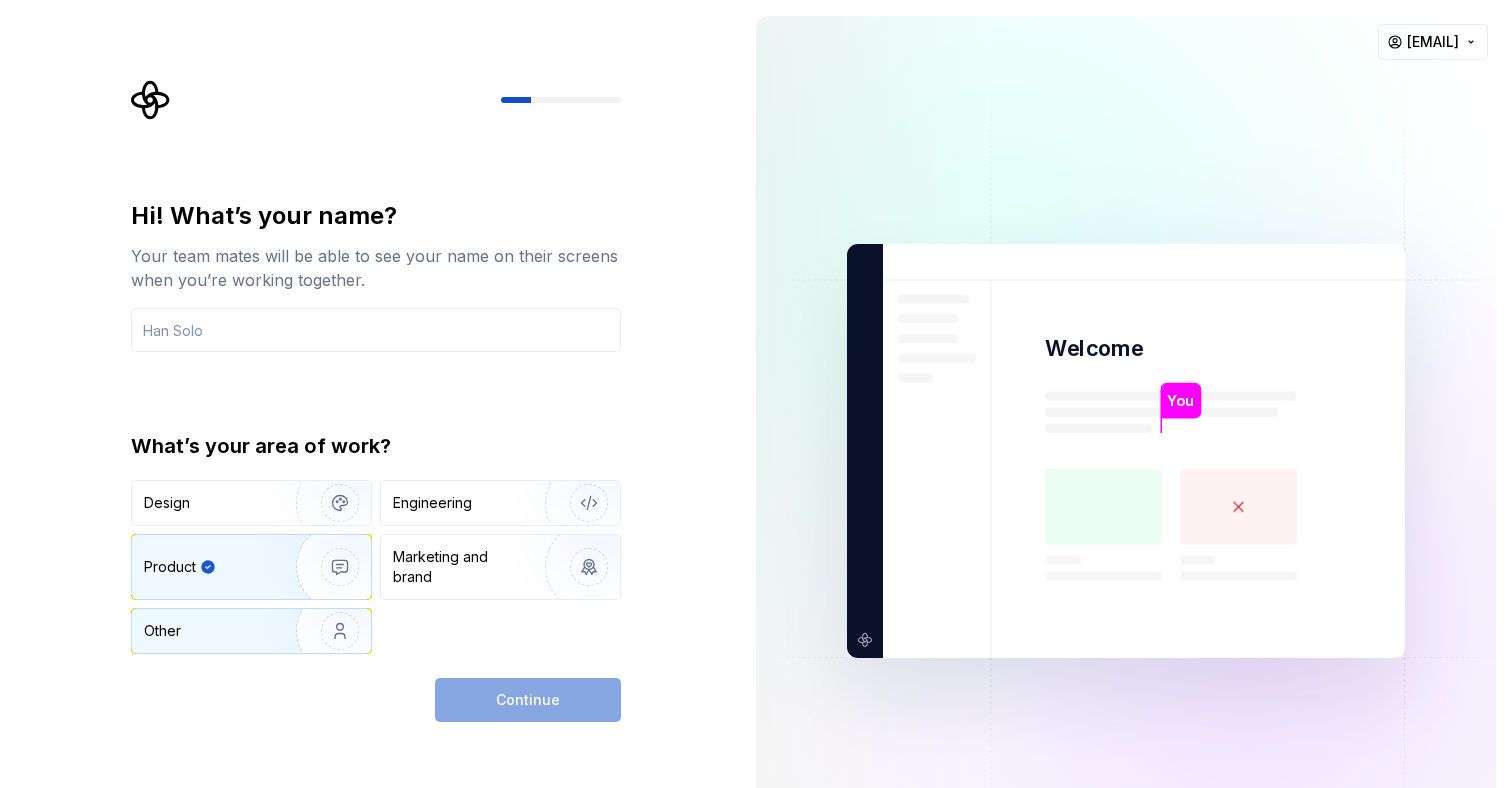 click at bounding box center [327, 631] 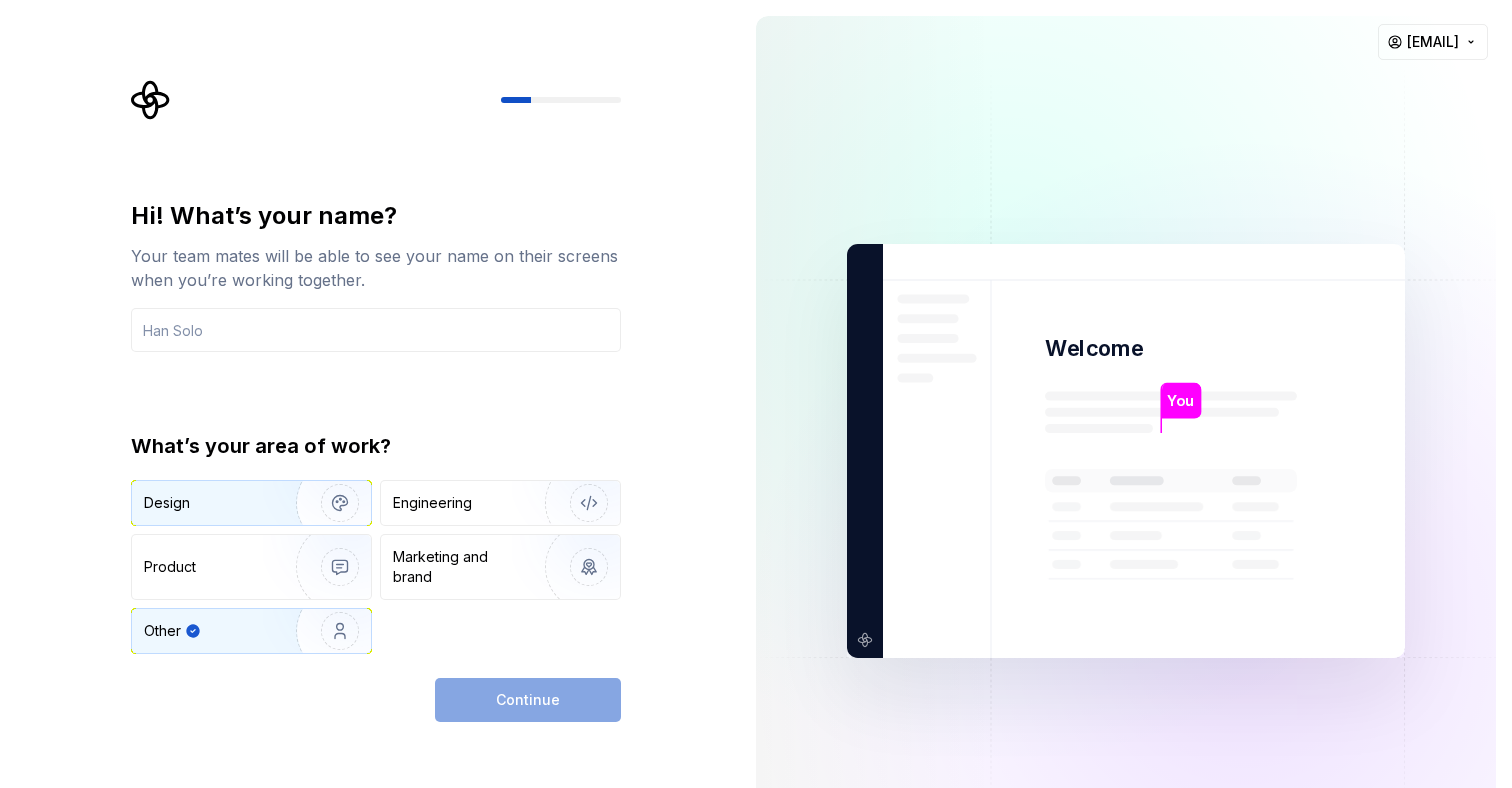 click on "Design" at bounding box center (251, 503) 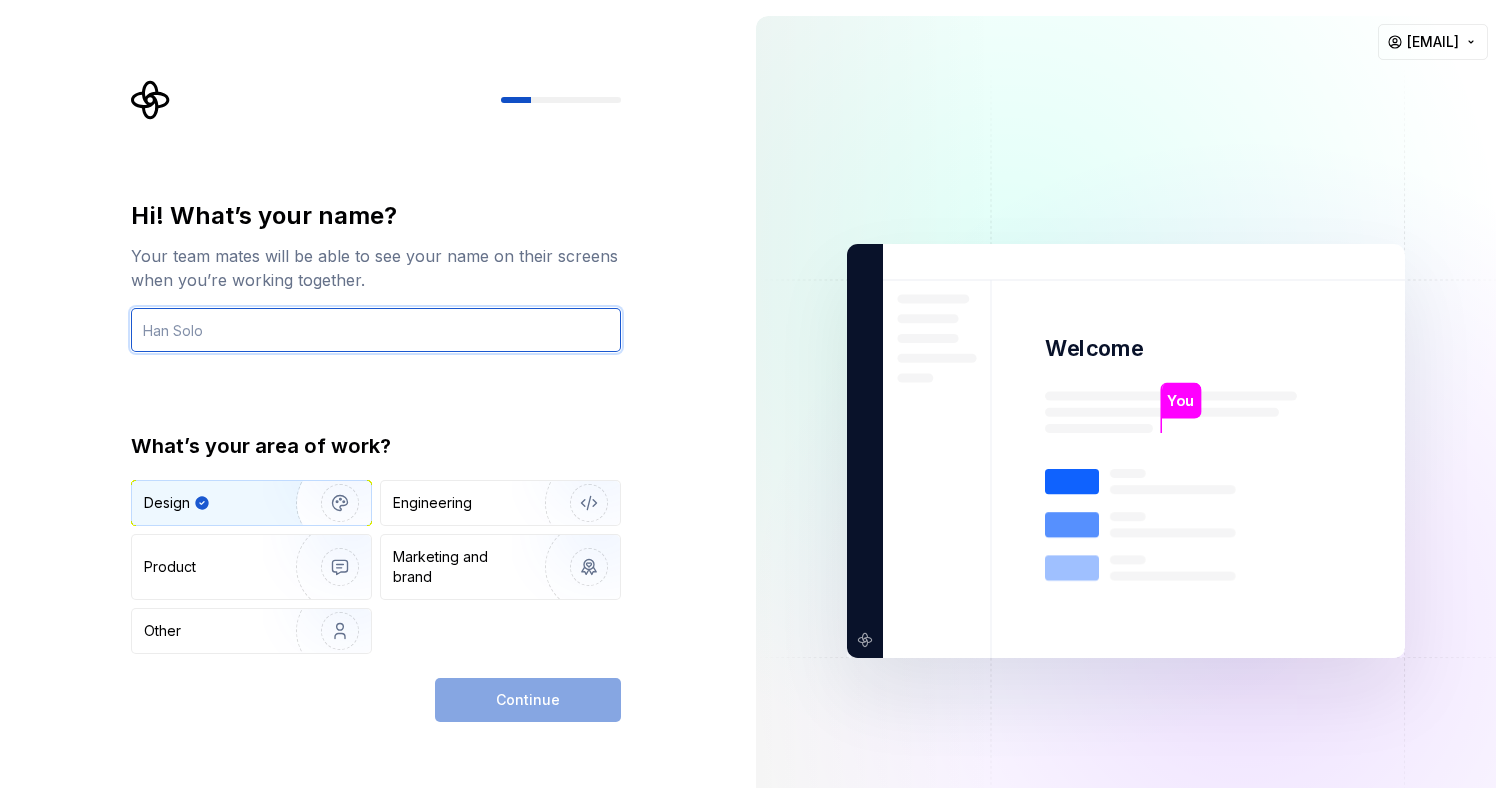 click at bounding box center [376, 330] 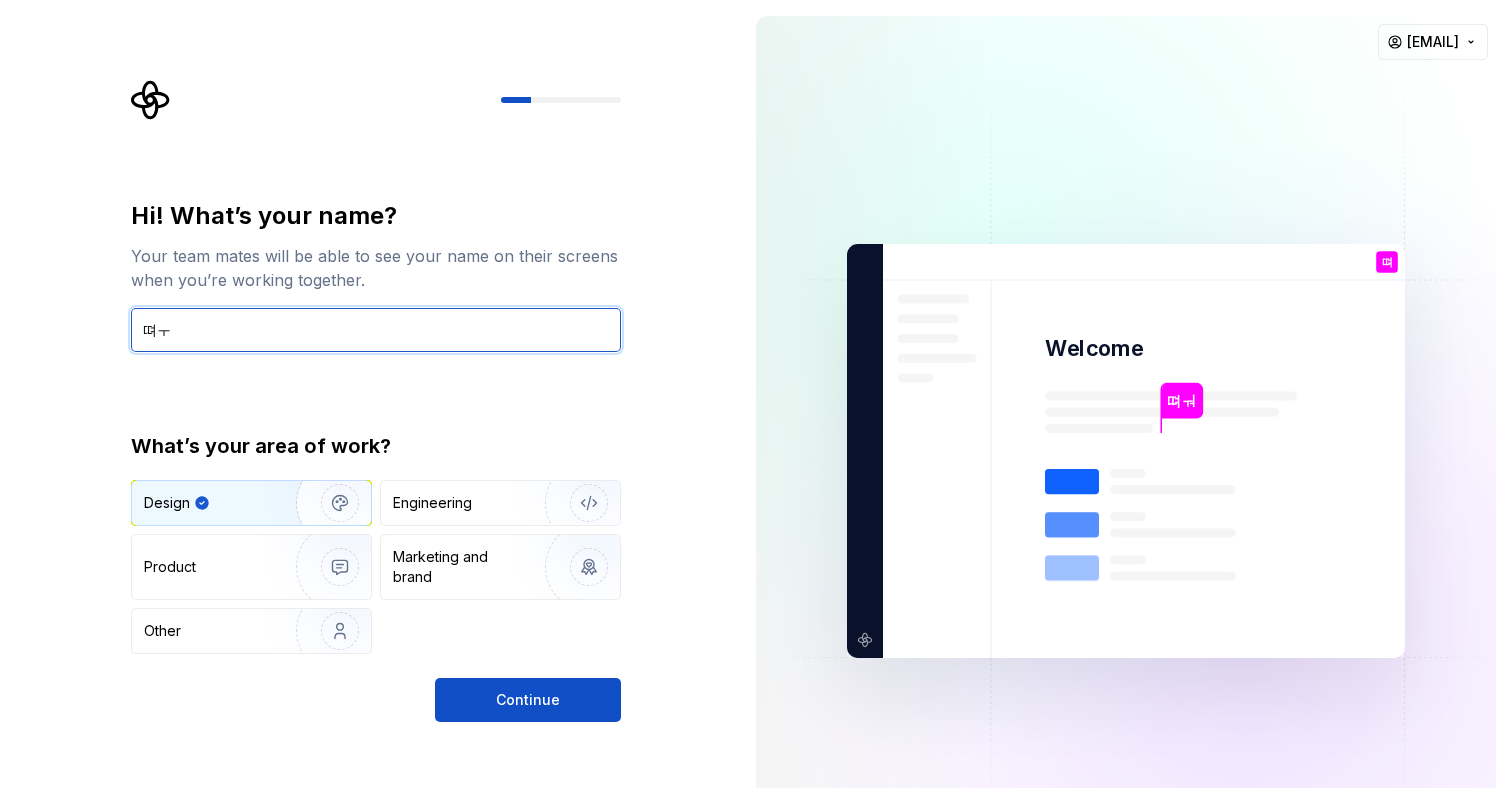 type on "뗘" 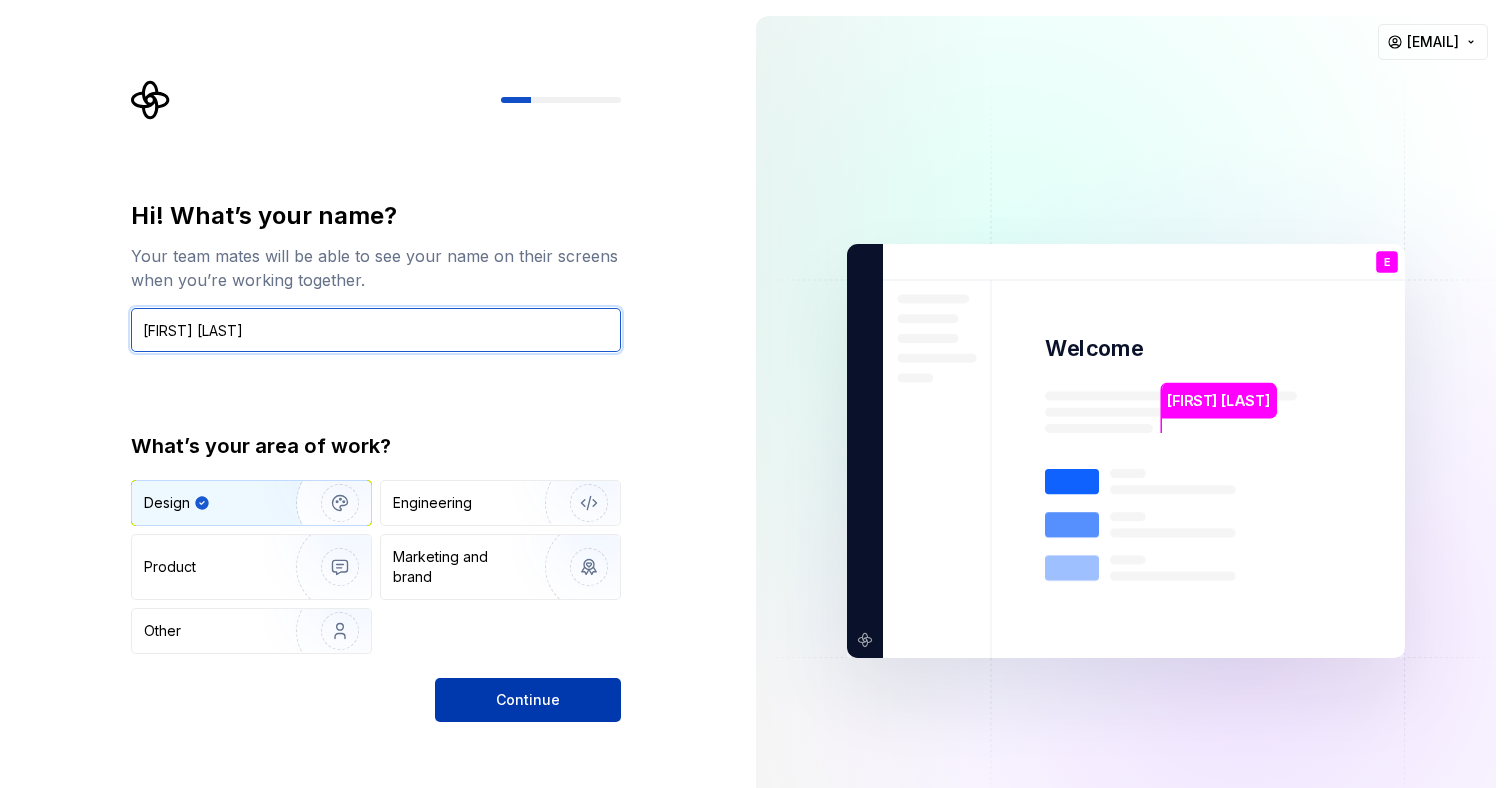 type on "[FIRST] [LAST]" 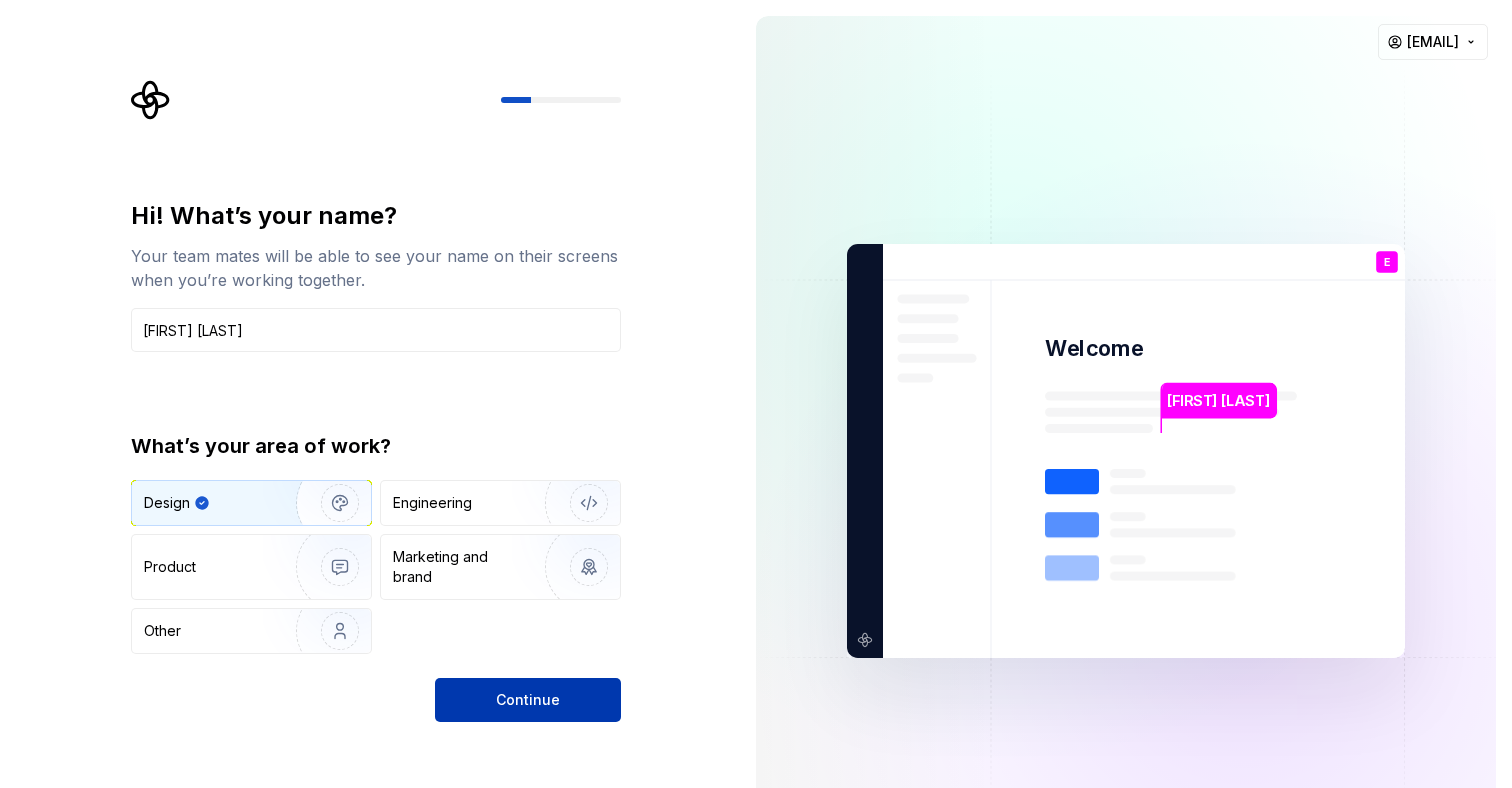 click on "Continue" at bounding box center [528, 700] 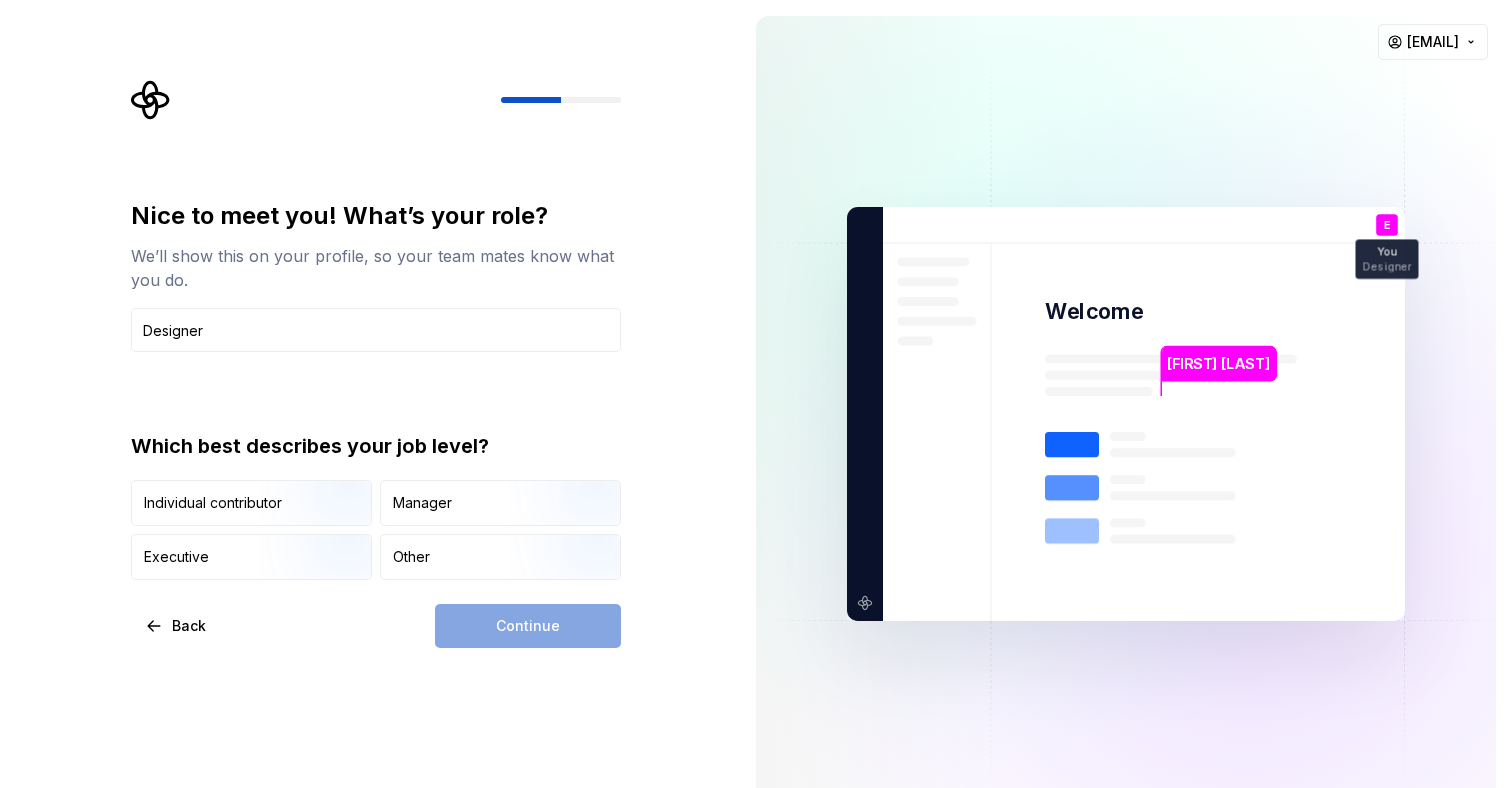 type on "Designer" 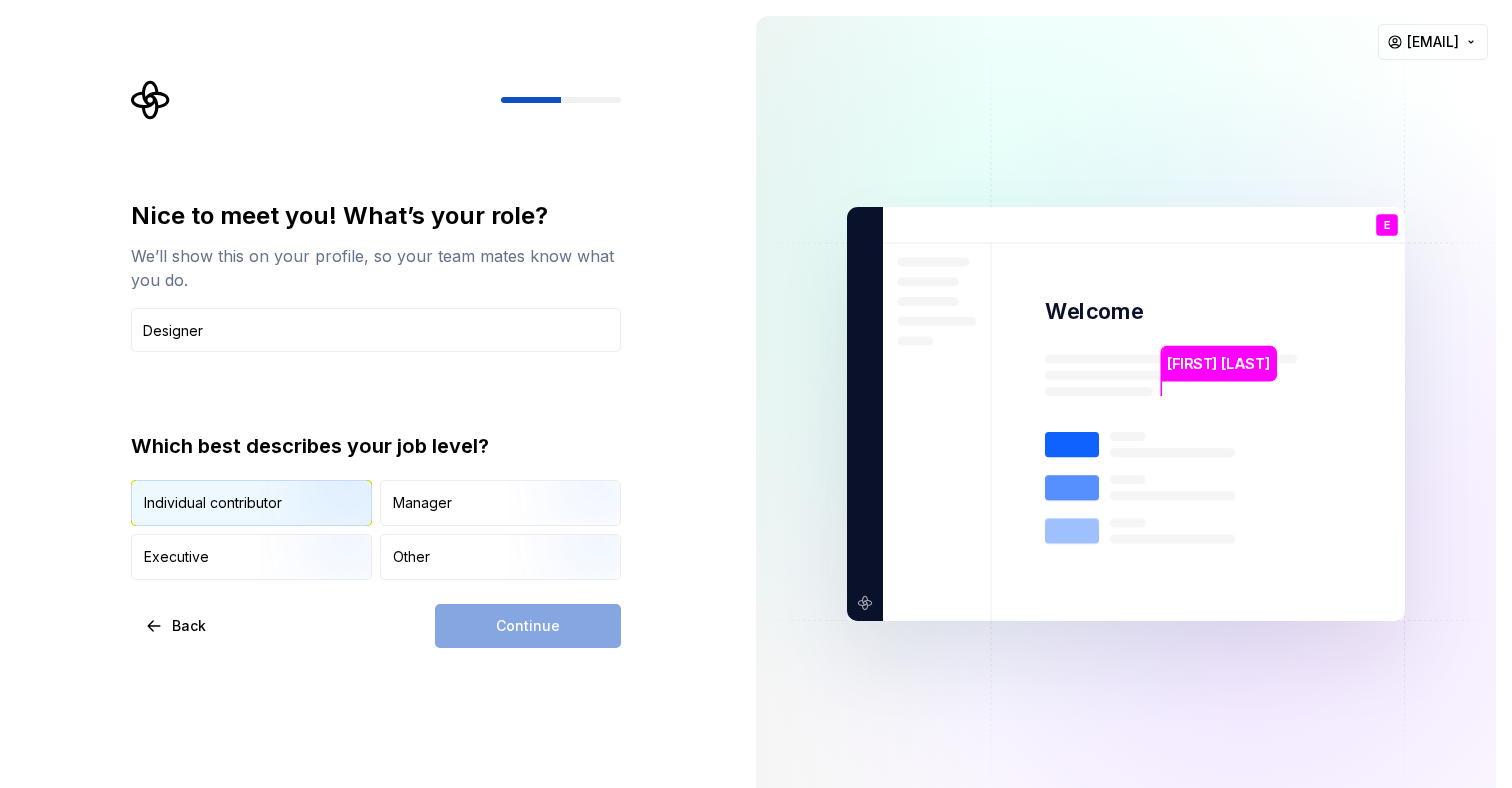 click at bounding box center (323, 528) 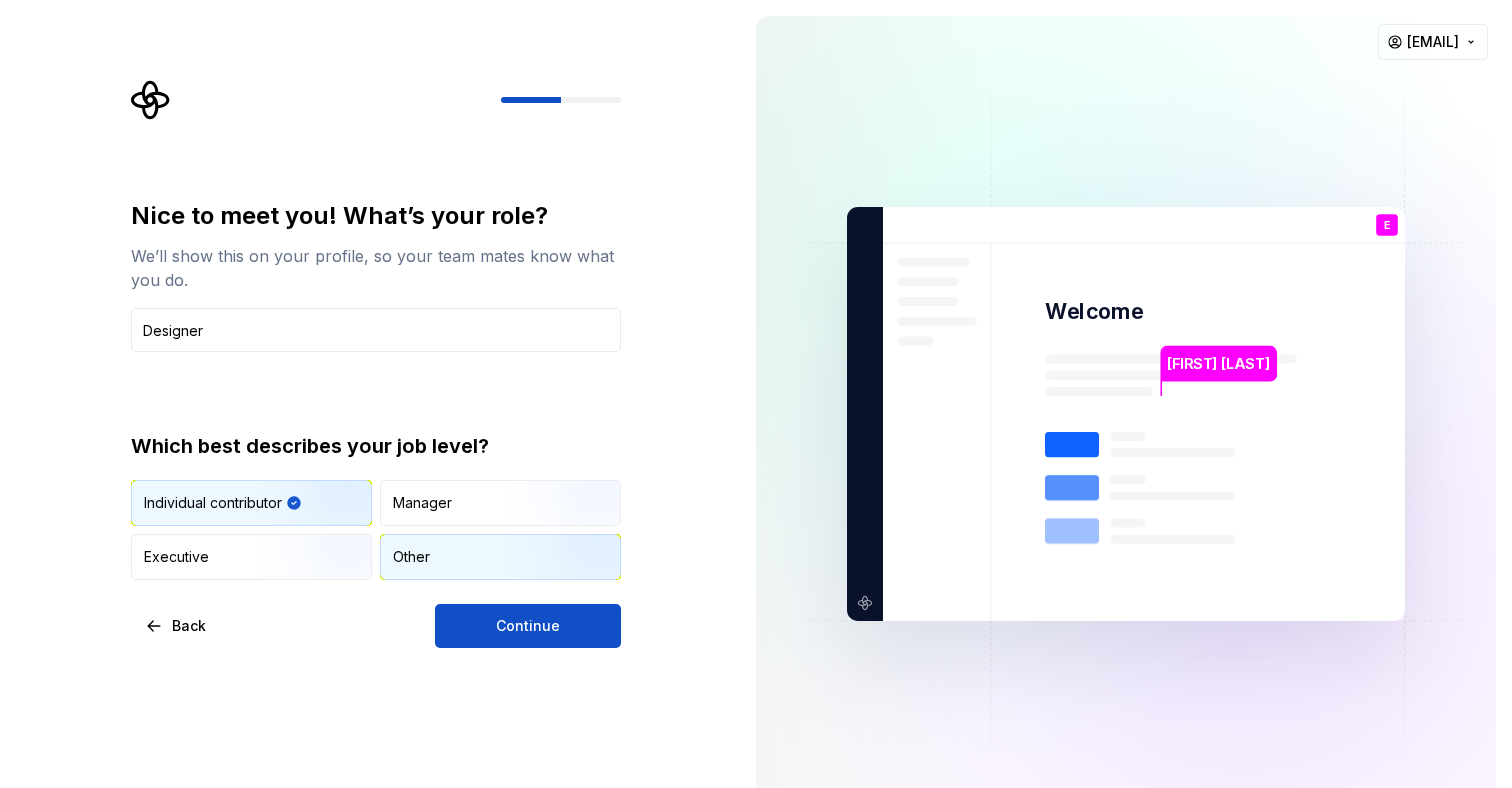click on "Other" at bounding box center (500, 557) 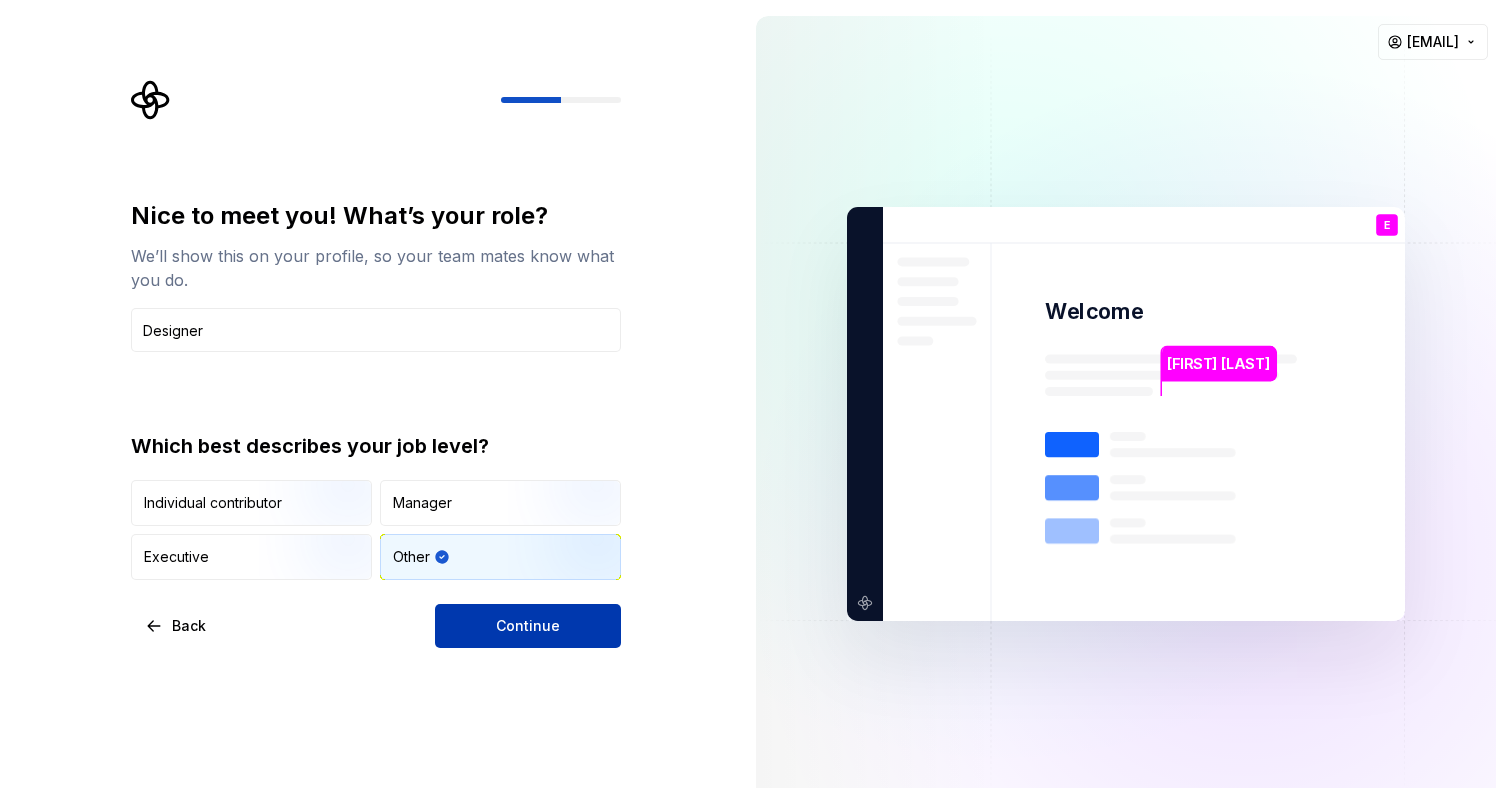 click on "Continue" at bounding box center (528, 626) 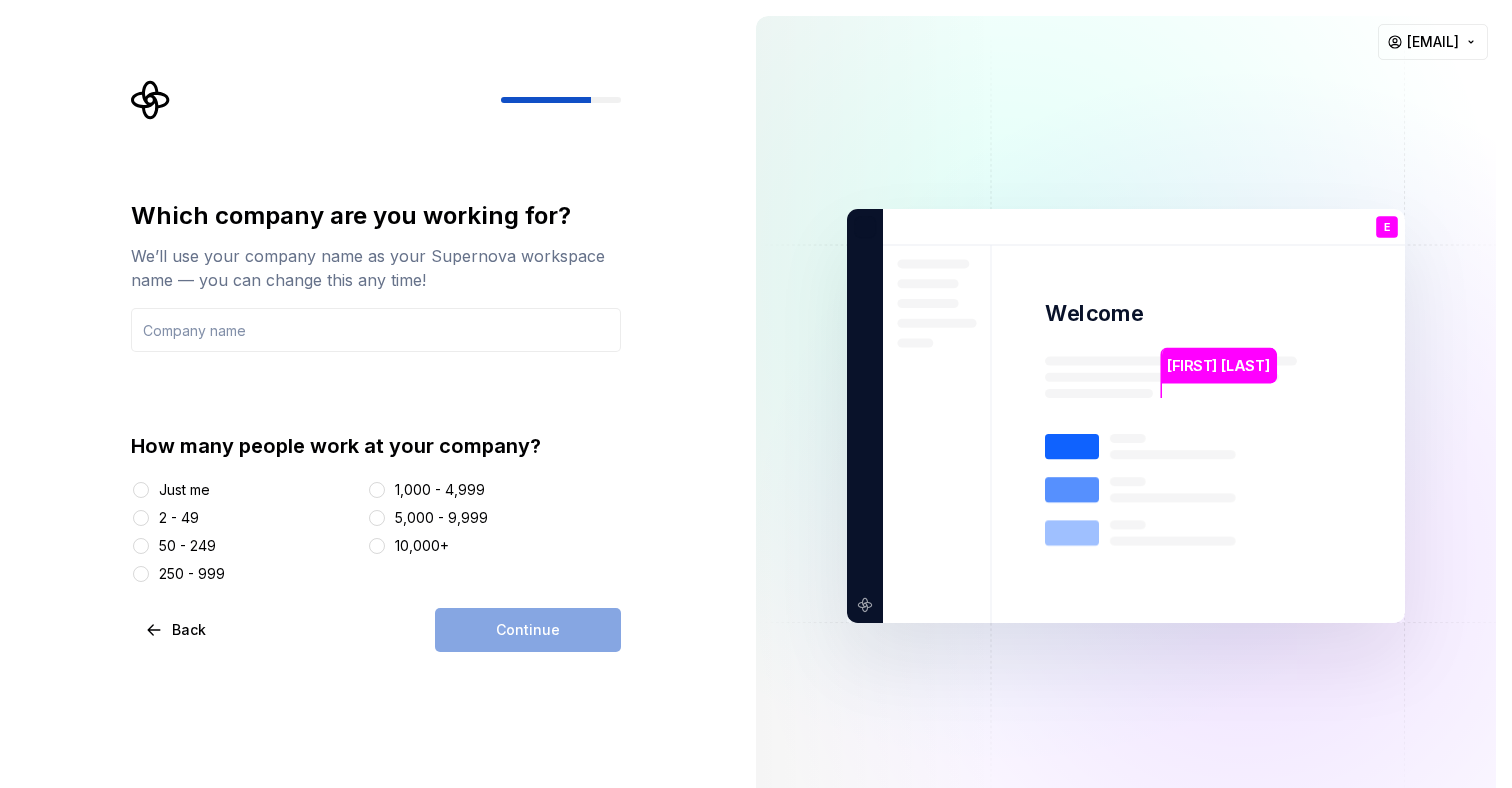 click on "2 - 49" at bounding box center [179, 518] 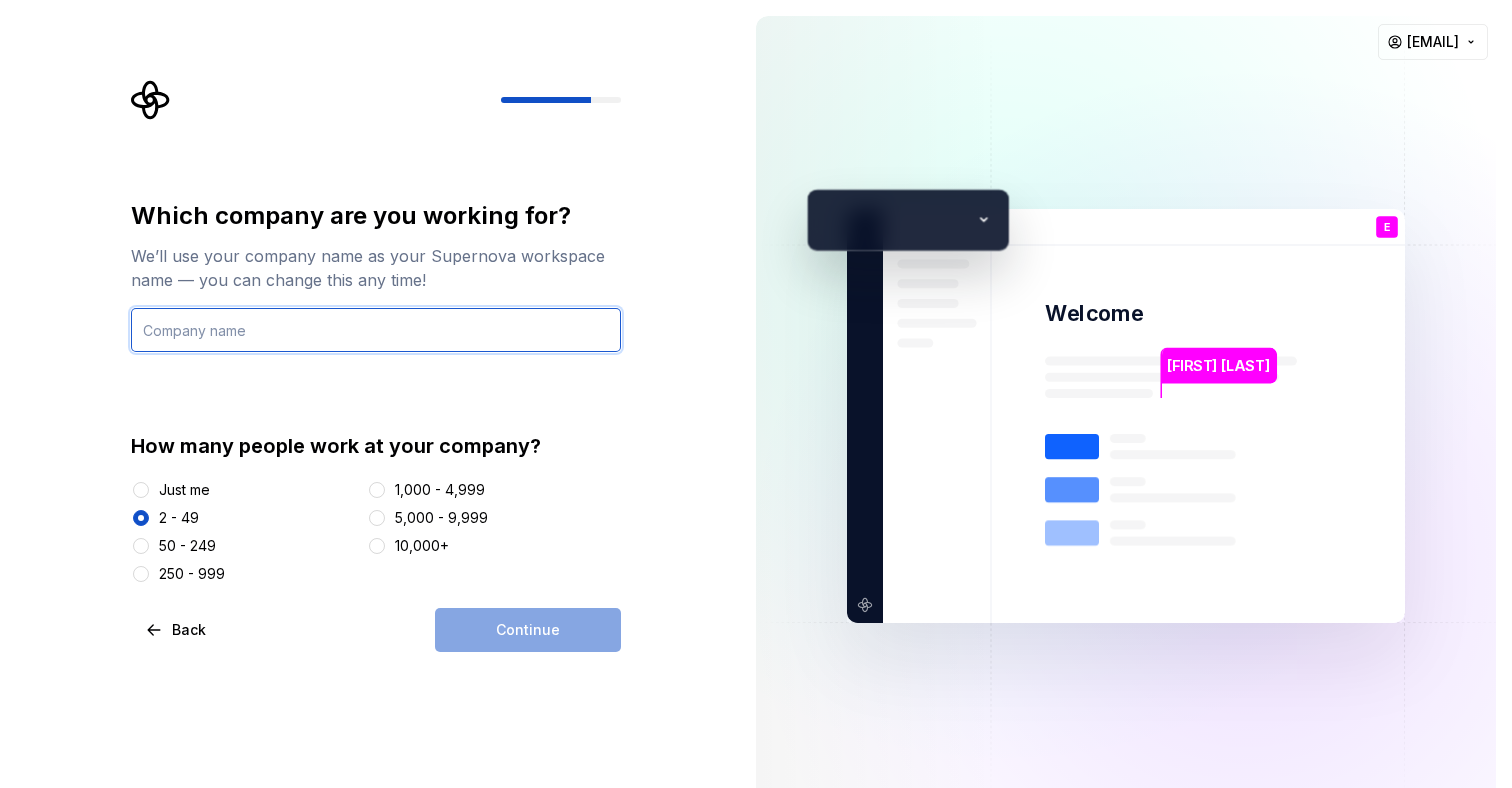click at bounding box center (376, 330) 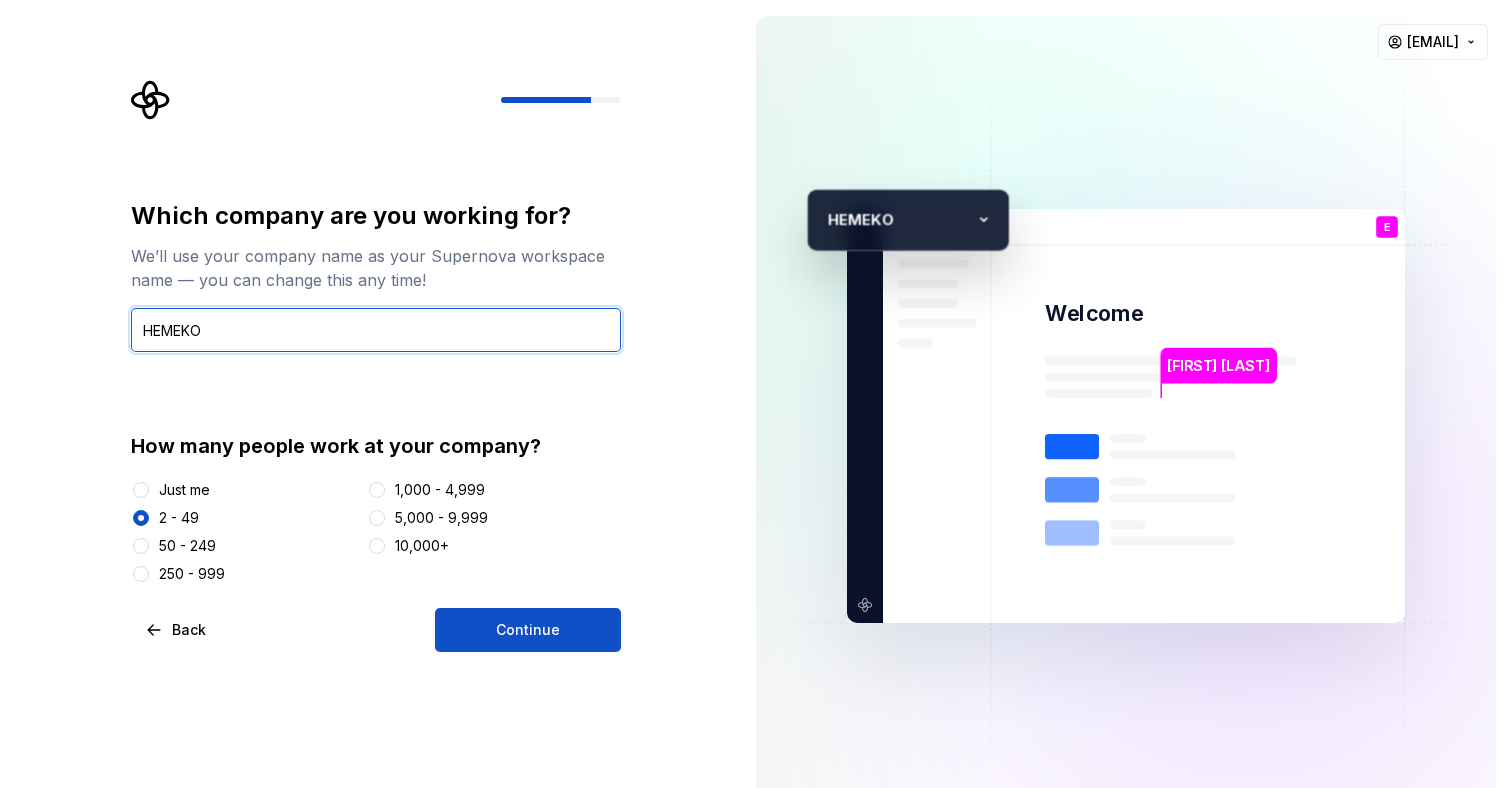 type on "HEMEKO" 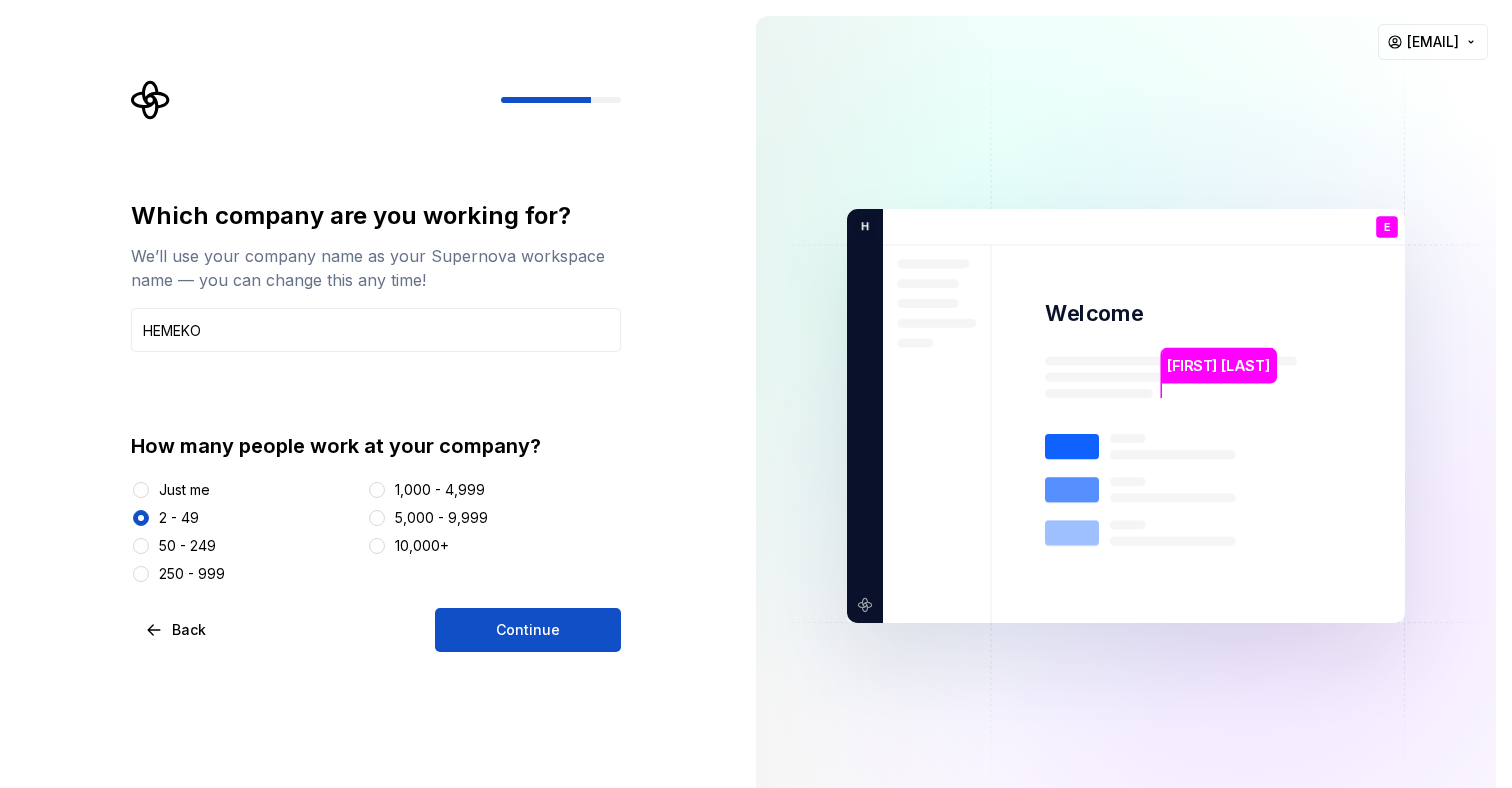 click on "Which company are you working for? We’ll use your company name as your Supernova workspace name — you can change this any time! HEMEKO How many people work at your company? Just me 2 - 49 50 - 249 250 - 999 1,000 - 4,999 5,000 - 9,999 10,000+" at bounding box center [376, 392] 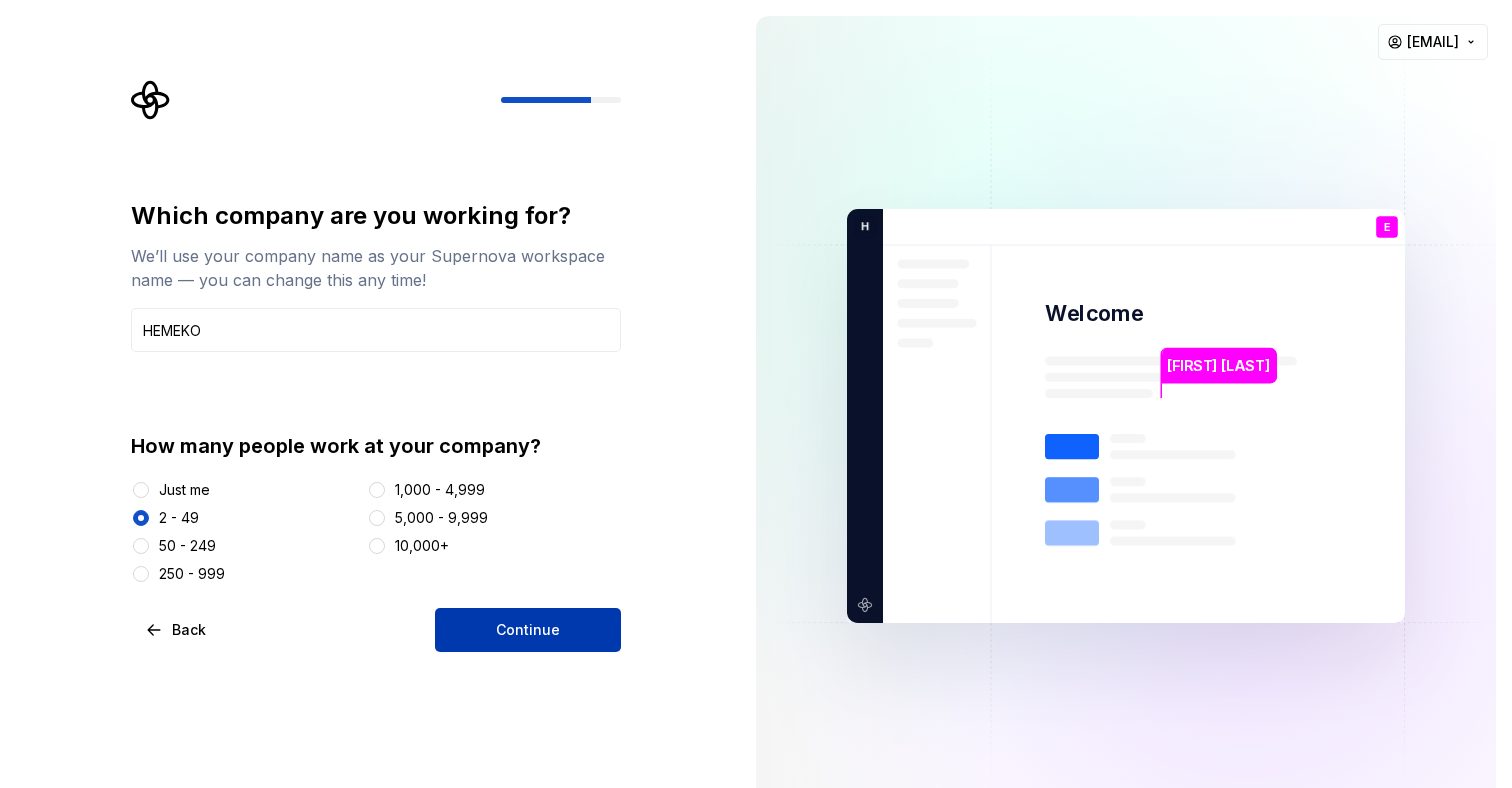 click on "Continue" at bounding box center (528, 630) 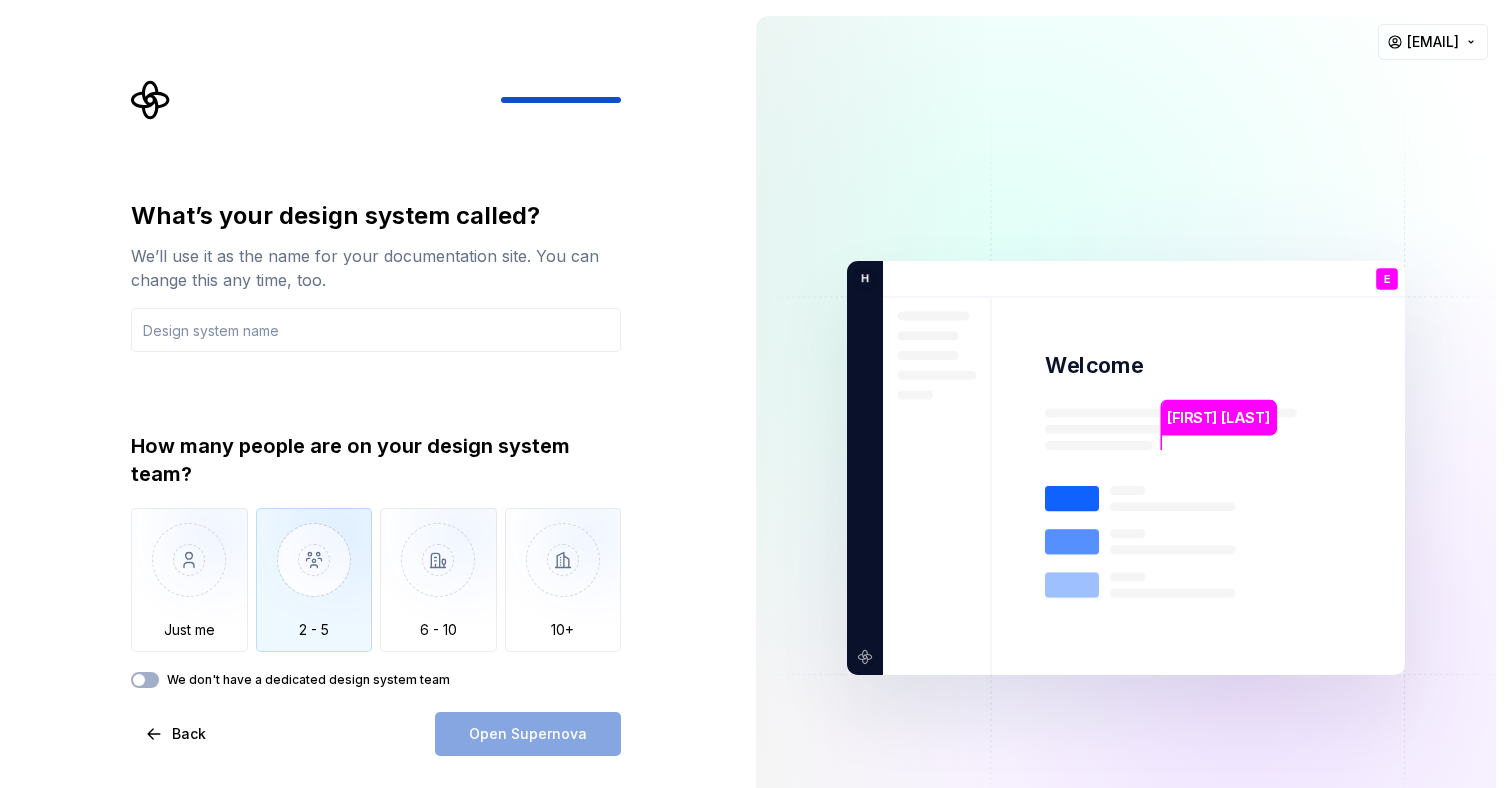 click at bounding box center (314, 575) 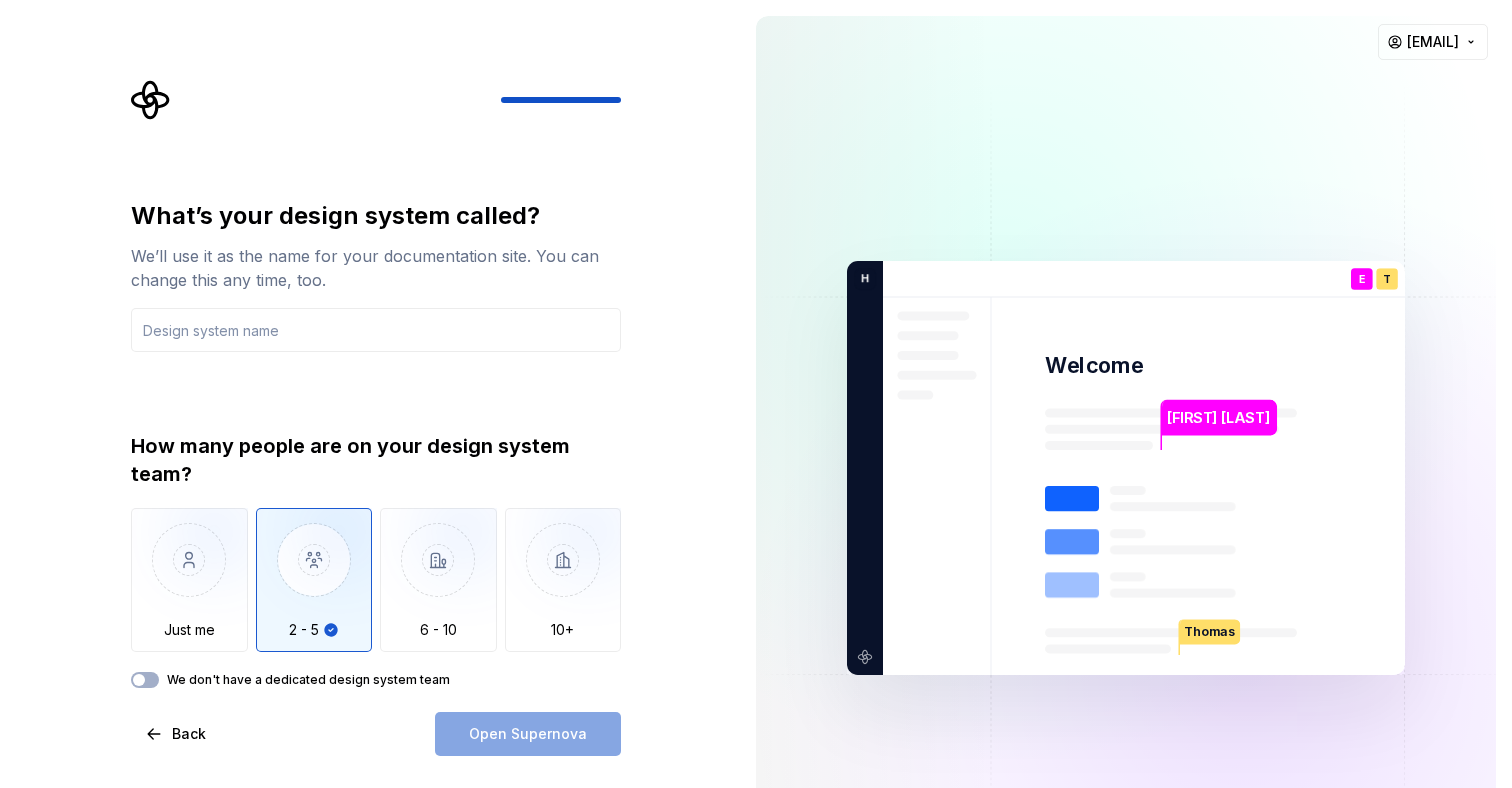 click on "We don't have a dedicated design system team" at bounding box center [308, 680] 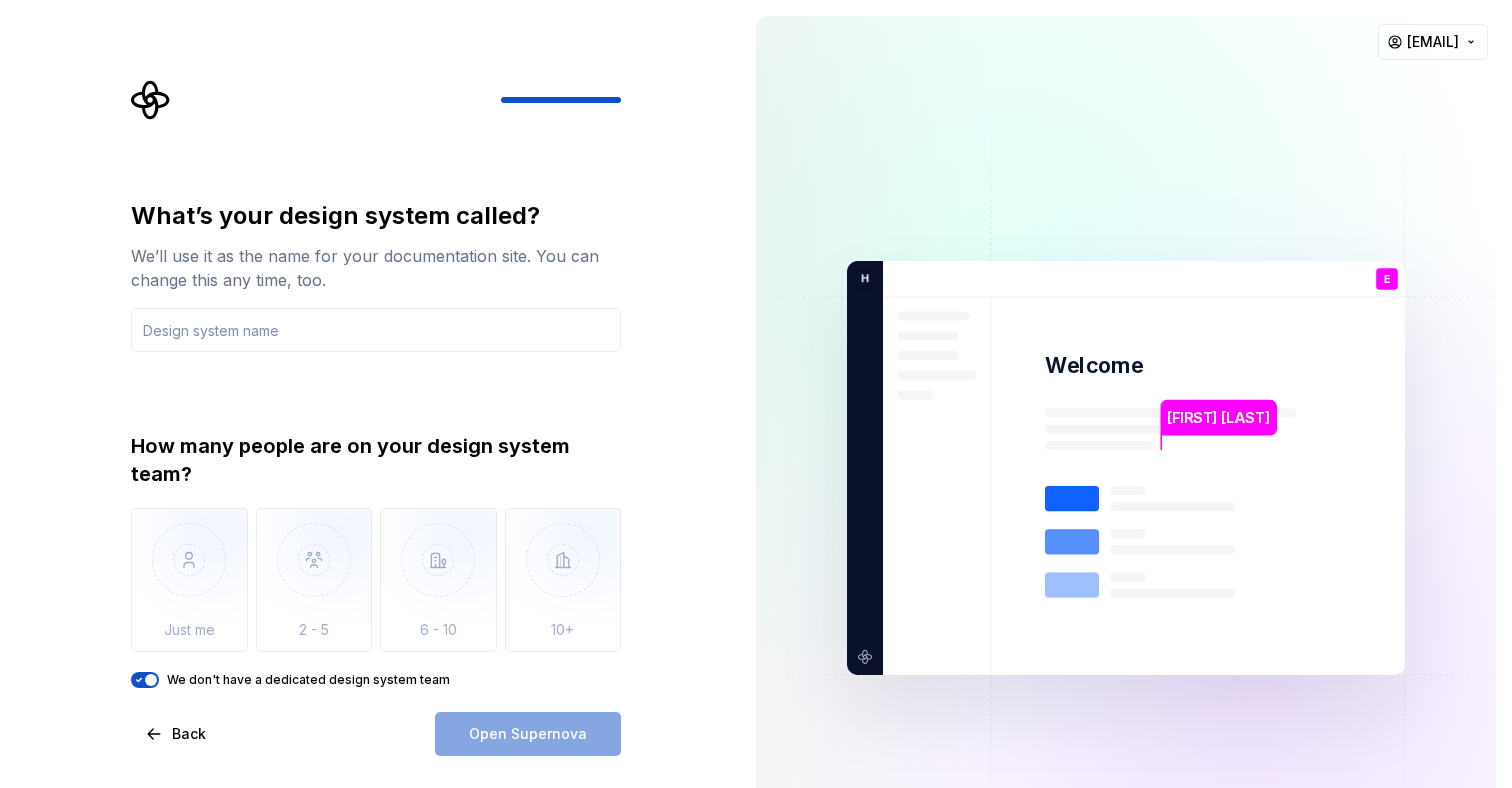 click on "We don't have a dedicated design system team" at bounding box center [308, 680] 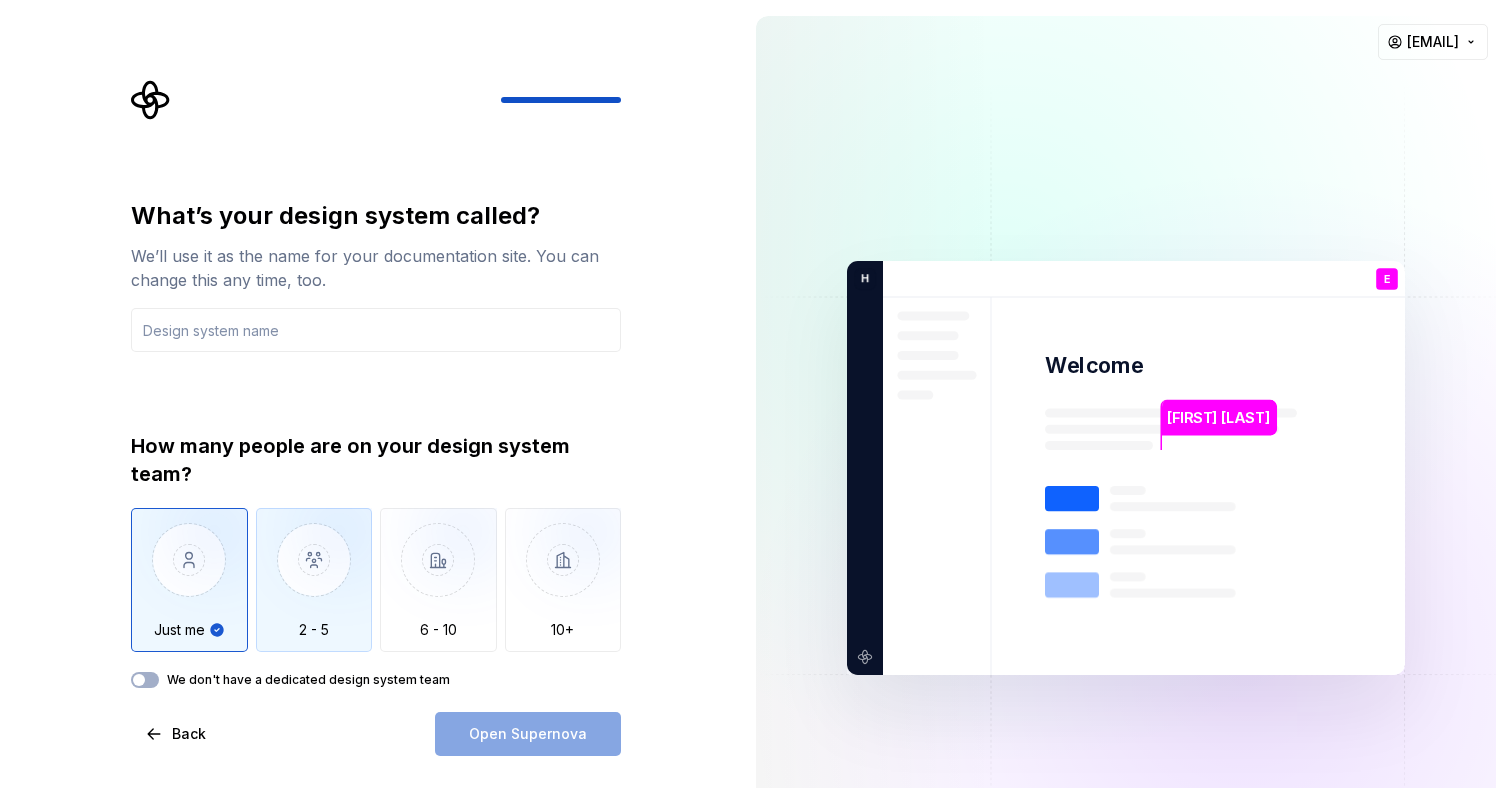click at bounding box center [314, 575] 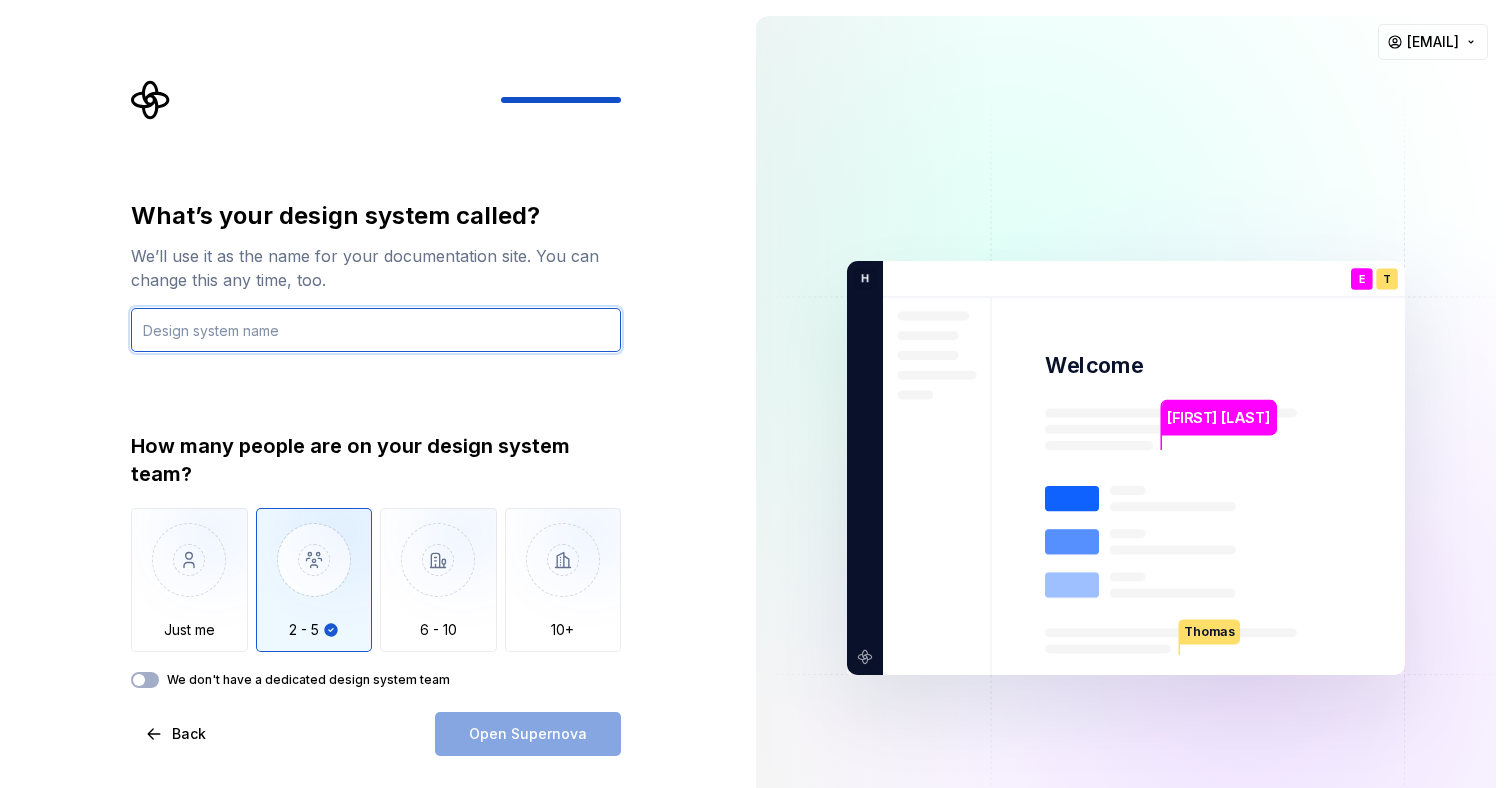 click at bounding box center [376, 330] 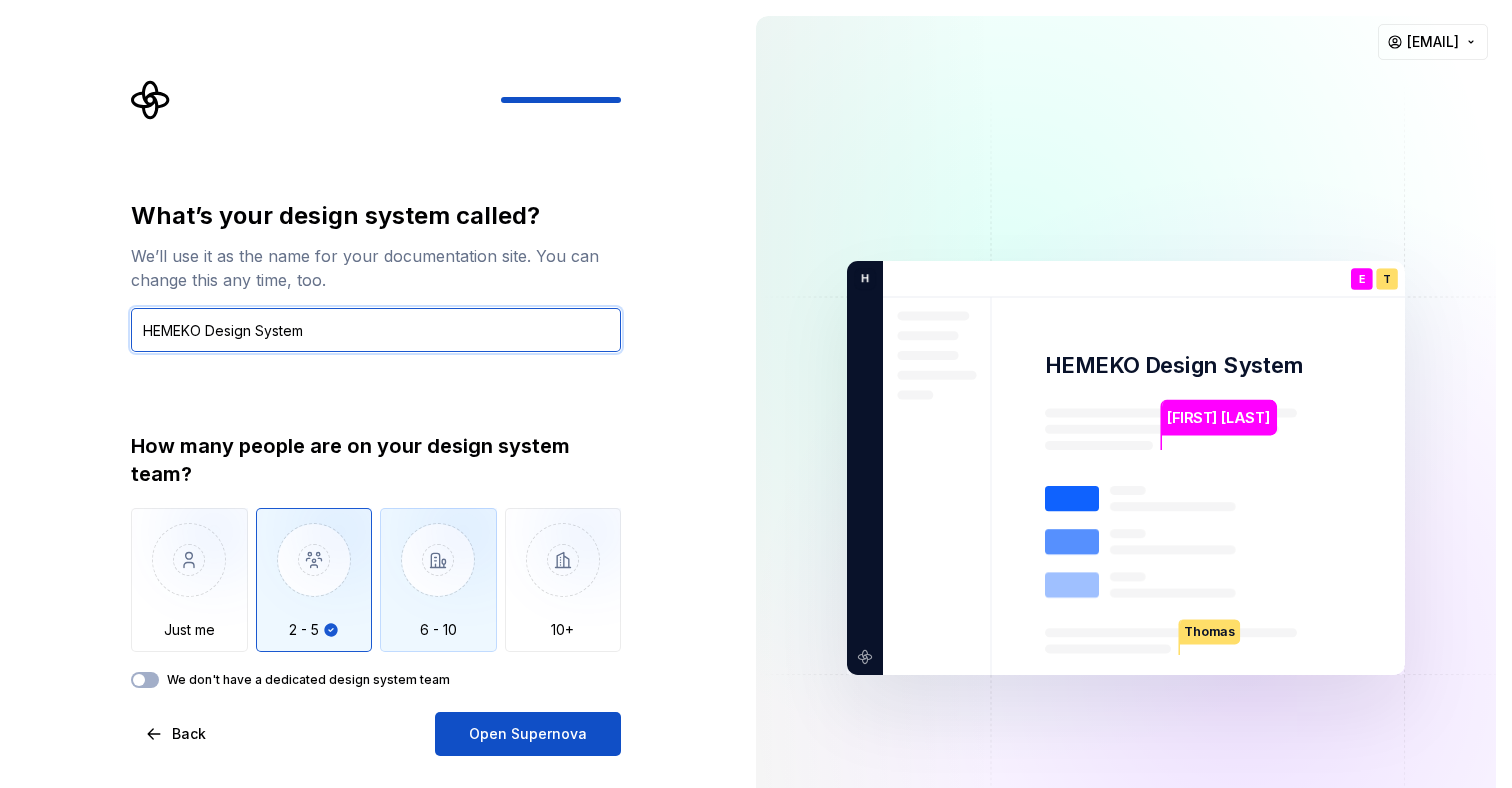 type on "HEMEKO Design System" 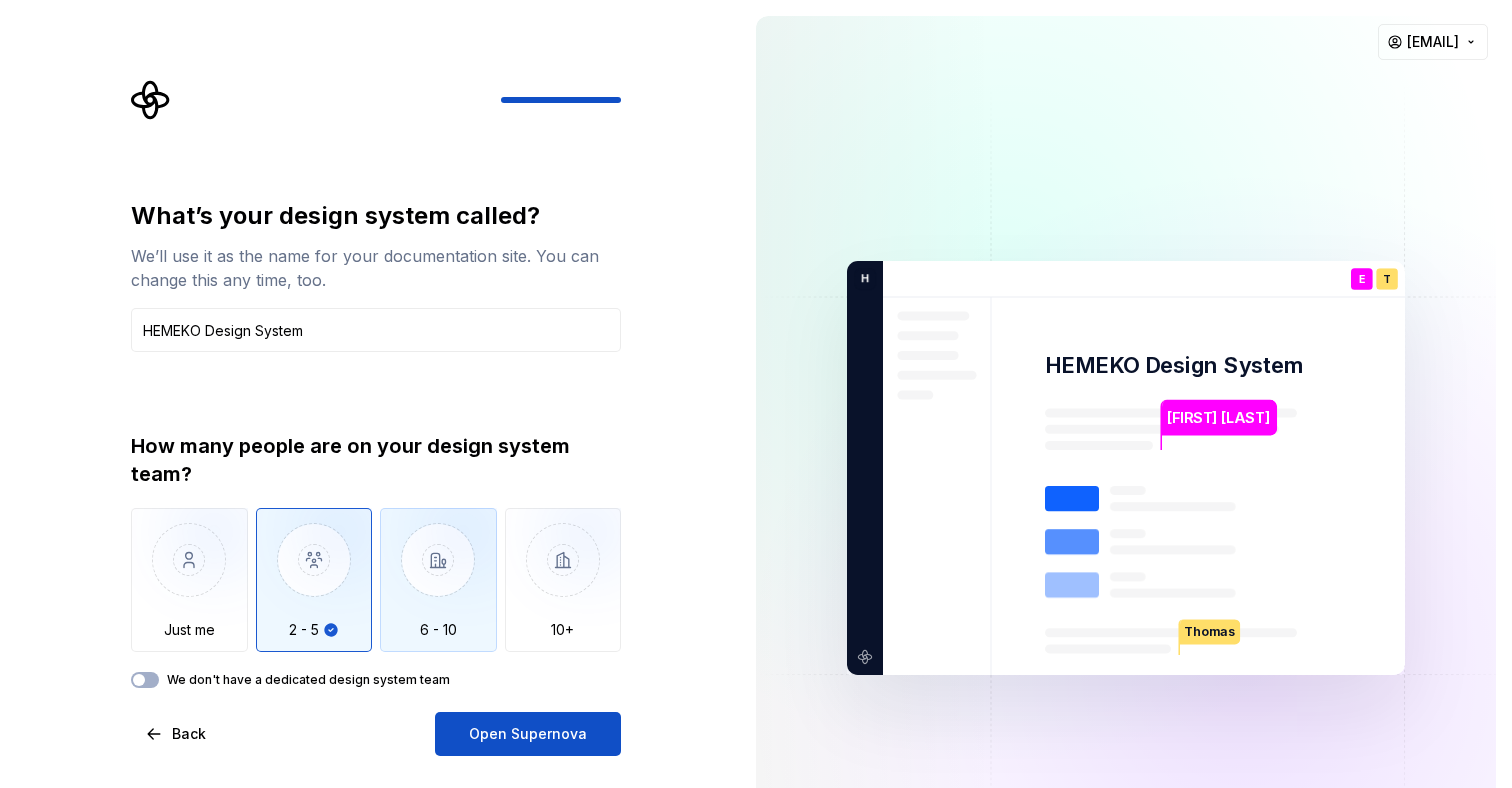 click at bounding box center [438, 575] 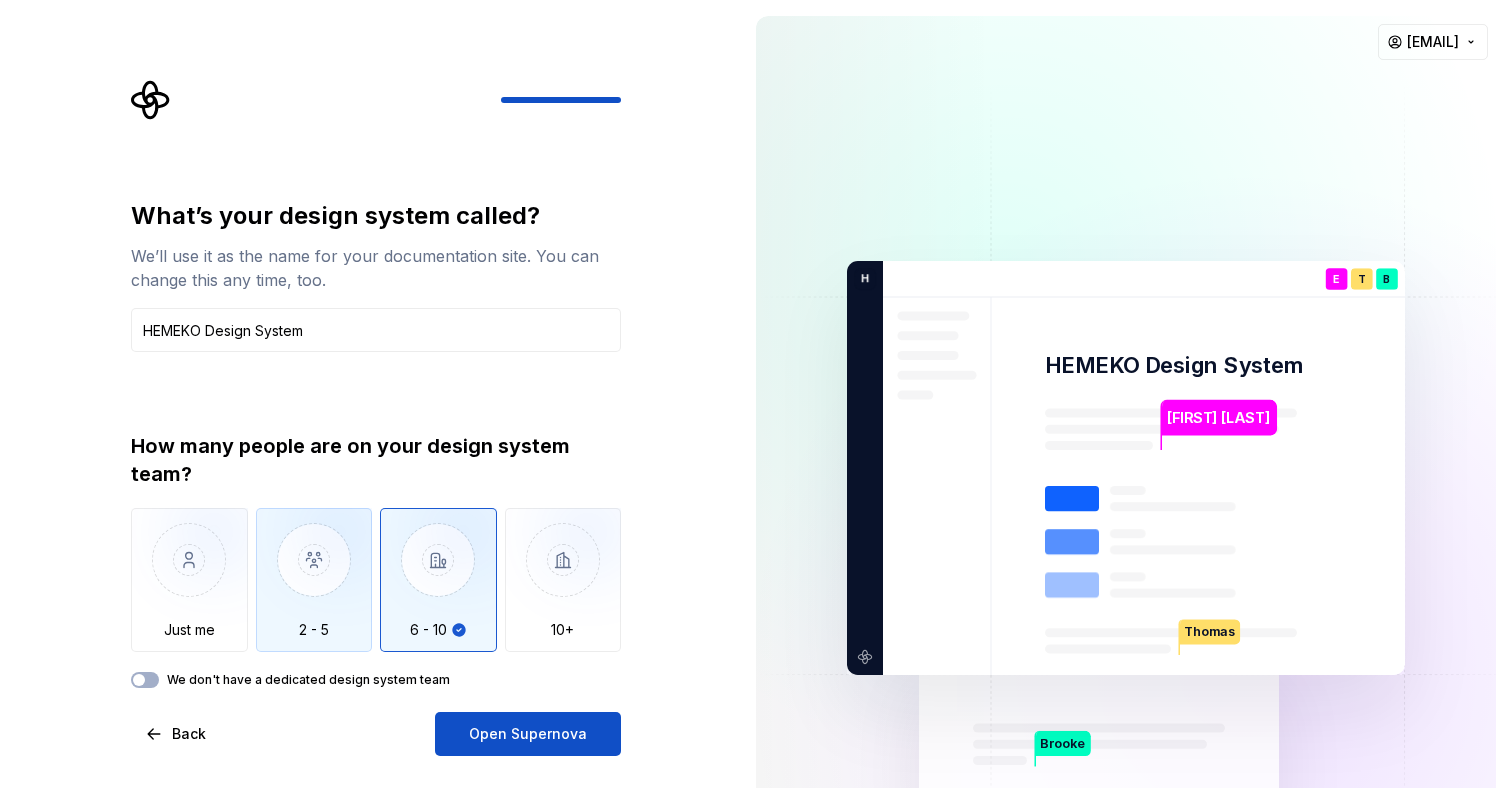 click at bounding box center (314, 575) 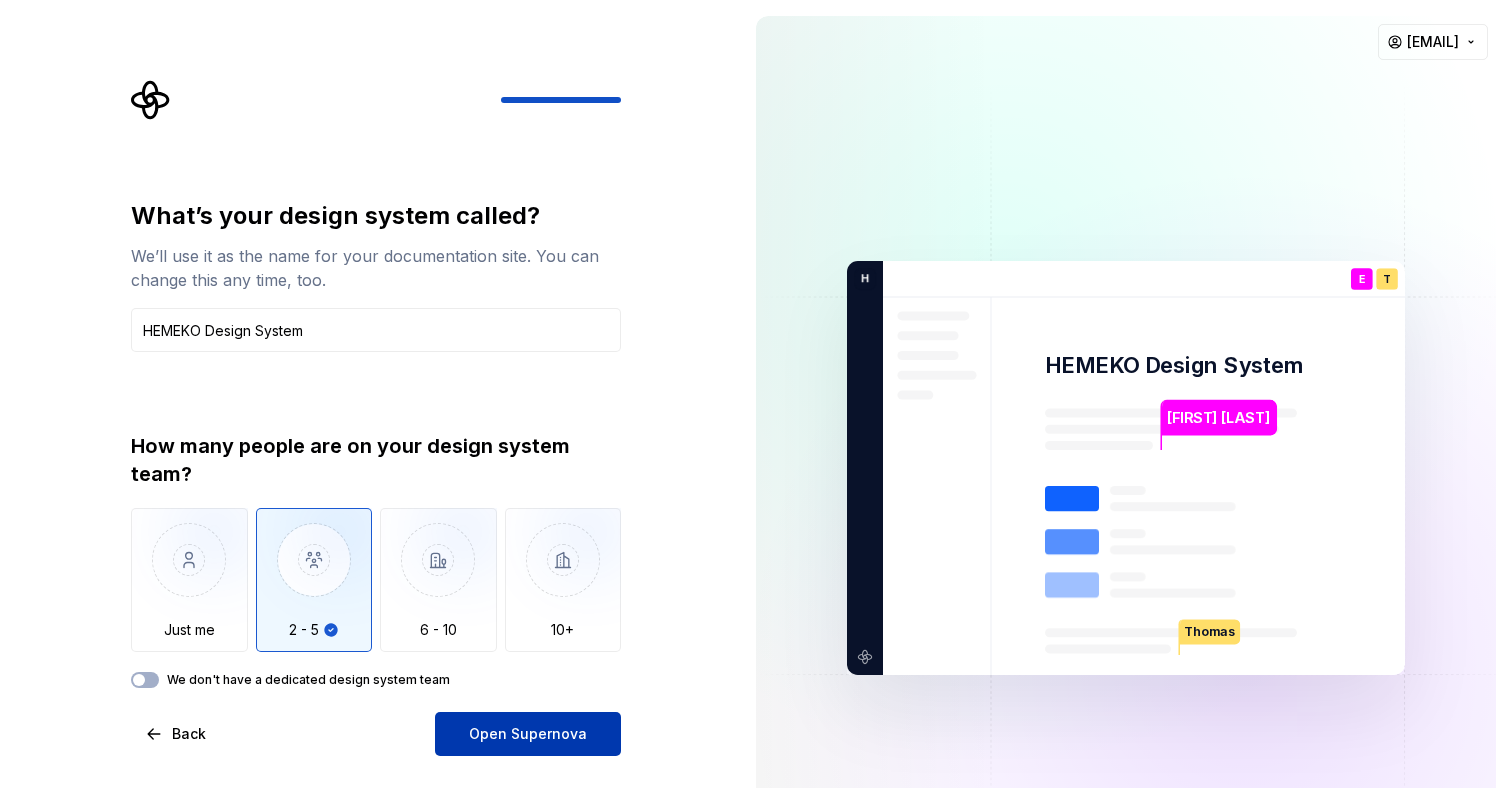click on "Open Supernova" at bounding box center [528, 734] 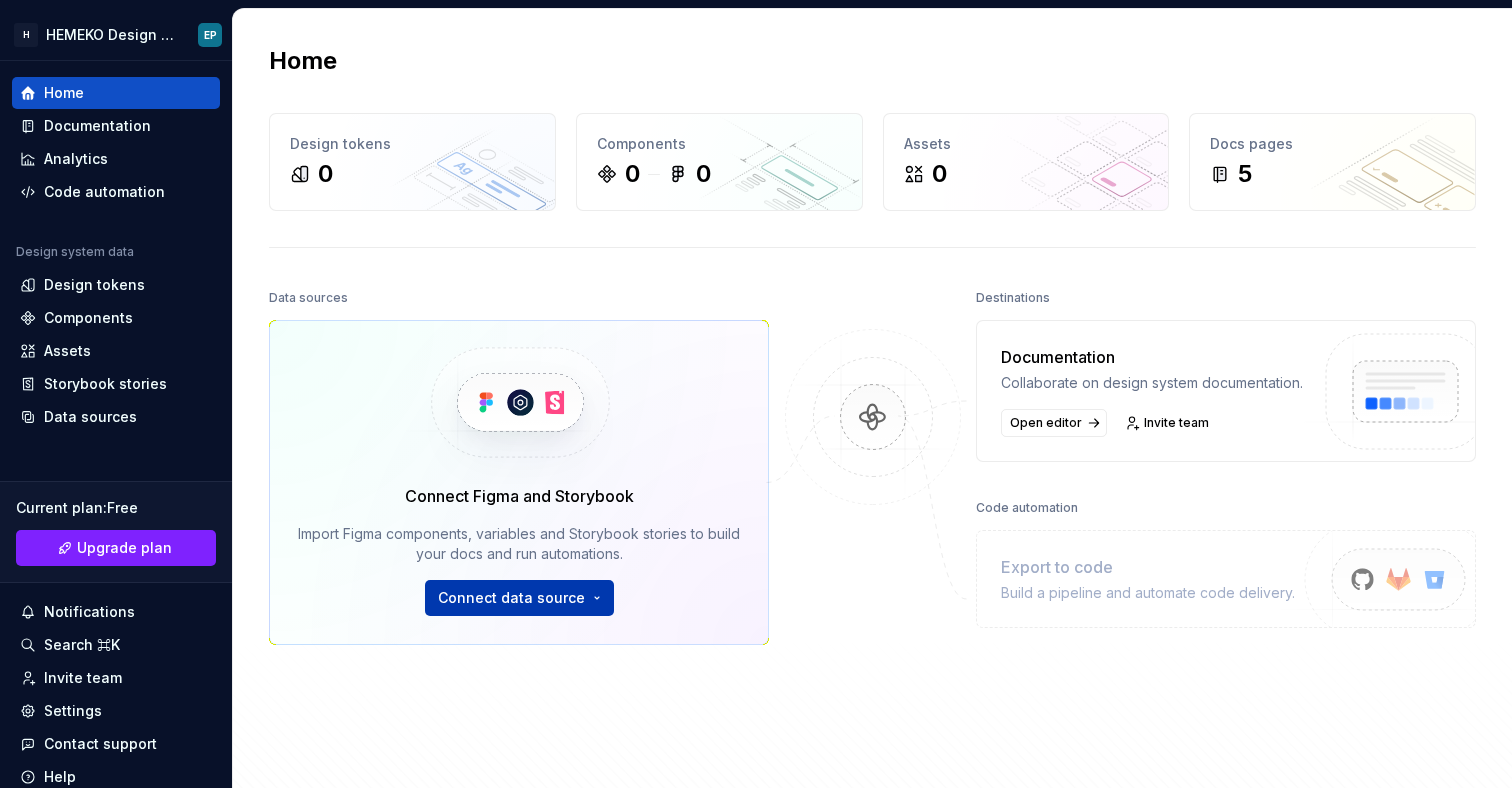 click on "HEMEKO Design System EP Home Documentation Analytics Code automation Design system data Design tokens Components Assets Storybook stories Data sources Current plan :  Free Upgrade plan Notifications Search ⌘K Invite team Settings Contact support Help Home Design tokens 0 Components 0 0 Assets 0 Docs pages 5 Data sources Connect Figma and Storybook Import Figma components, variables and Storybook stories to build your docs and run automations. Connect data source Destinations Documentation Collaborate on design system documentation. Open editor Invite team Code automation Export to code Build a pipeline and automate code delivery. Product documentation Learn how to build, manage and maintain design systems in smarter ways. Developer documentation Start delivering your design choices to your codebases right away. Join our Slack community Connect and learn with other design system practitioners." at bounding box center [756, 394] 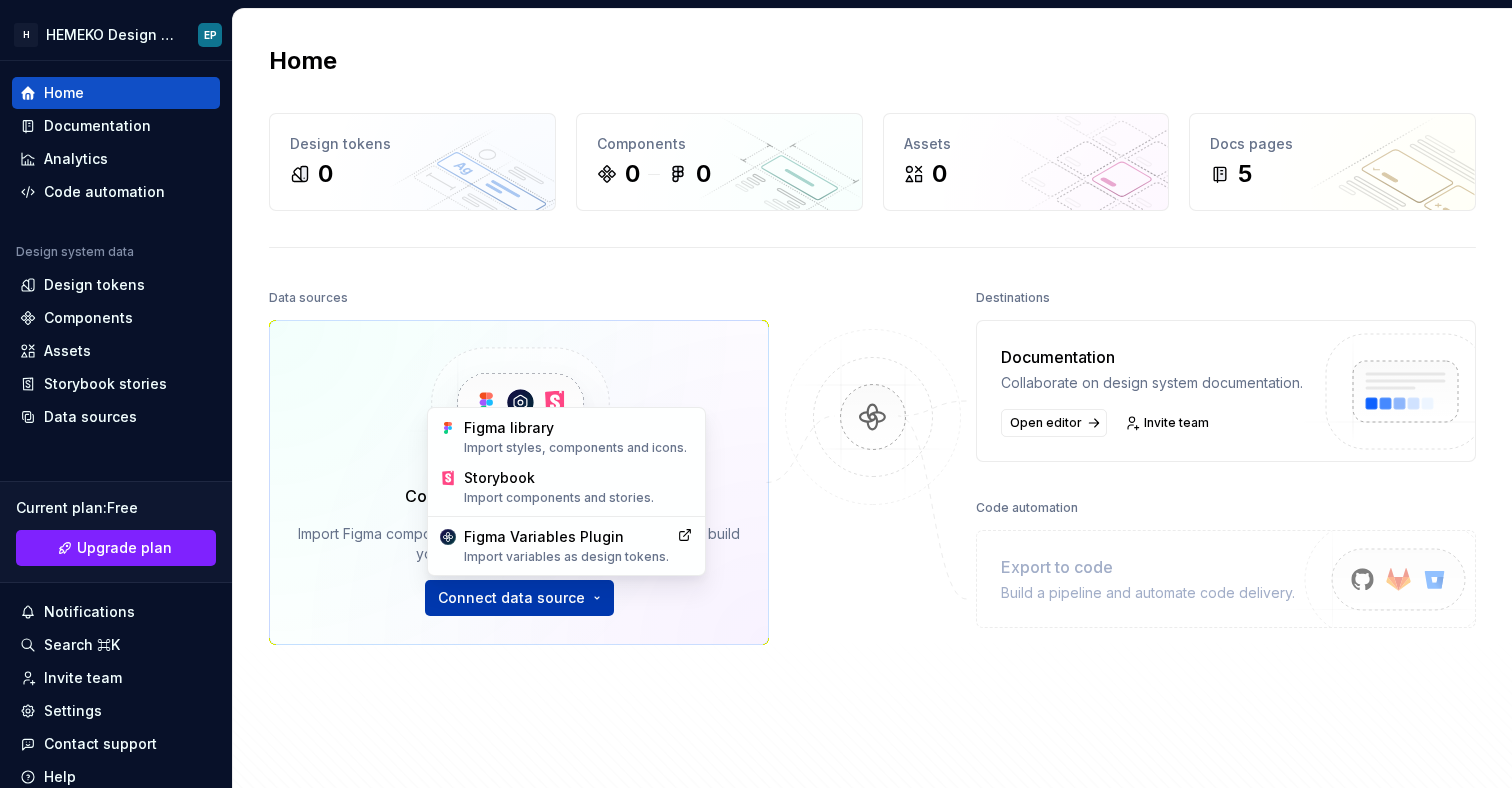 click on "HEMEKO Design System EP Home Documentation Analytics Code automation Design system data Design tokens Components Assets Storybook stories Data sources Current plan :  Free Upgrade plan Notifications Search ⌘K Invite team Settings Contact support Help Home Design tokens 0 Components 0 0 Assets 0 Docs pages 5 Data sources Connect Figma and Storybook Import Figma components, variables and Storybook stories to build your docs and run automations. Connect data source Destinations Documentation Collaborate on design system documentation. Open editor Invite team Code automation Export to code Build a pipeline and automate code delivery. Product documentation Learn how to build, manage and maintain design systems in smarter ways. Developer documentation Start delivering your design choices to your codebases right away. Join our Slack community Connect and learn with other design system practitioners.   Figma library Import styles, components and icons. Storybook Import components and stories." at bounding box center [756, 394] 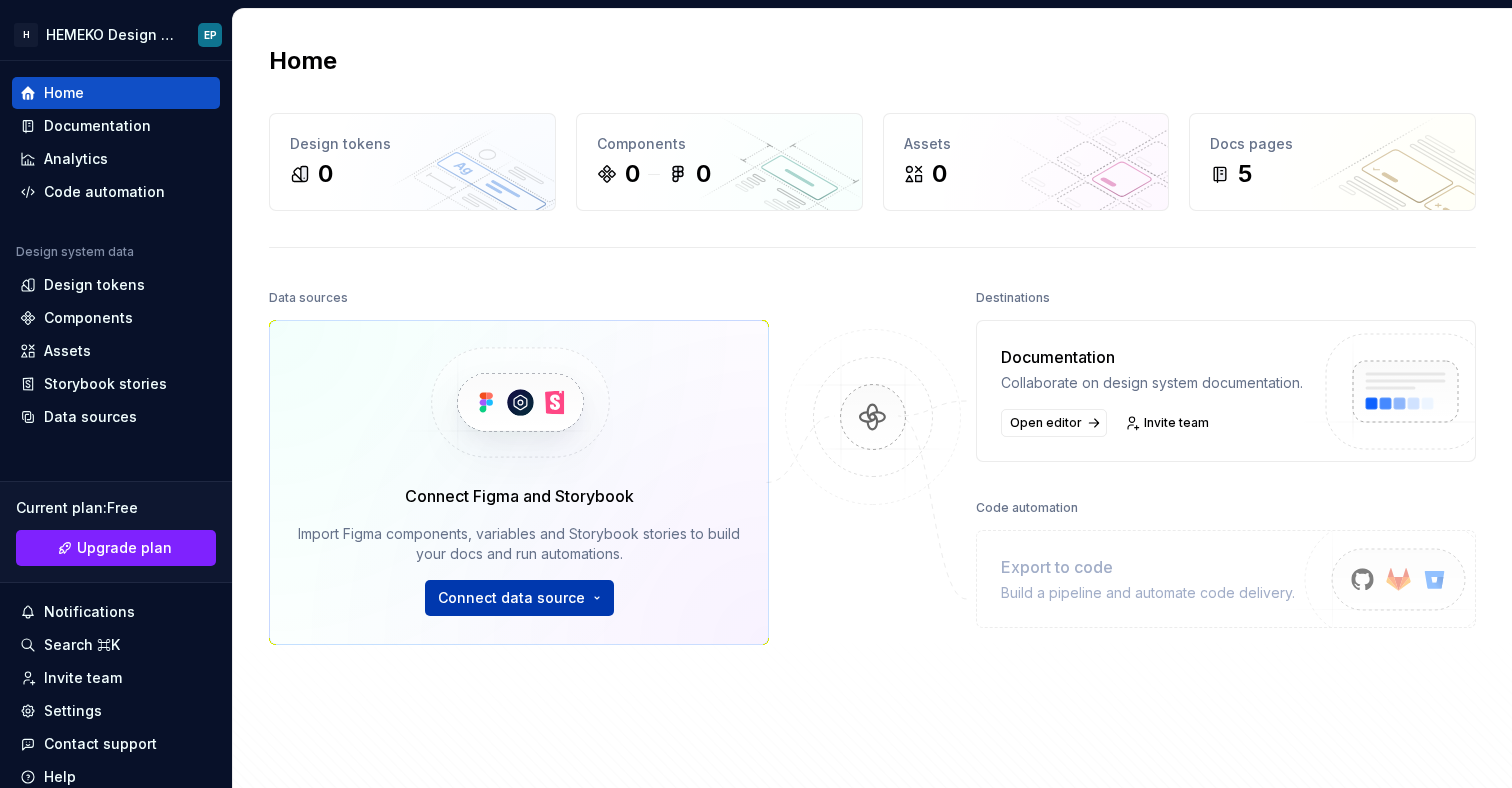 click on "HEMEKO Design System EP Home Documentation Analytics Code automation Design system data Design tokens Components Assets Storybook stories Data sources Current plan :  Free Upgrade plan Notifications Search ⌘K Invite team Settings Contact support Help Home Design tokens 0 Components 0 0 Assets 0 Docs pages 5 Data sources Connect Figma and Storybook Import Figma components, variables and Storybook stories to build your docs and run automations. Connect data source Destinations Documentation Collaborate on design system documentation. Open editor Invite team Code automation Export to code Build a pipeline and automate code delivery. Product documentation Learn how to build, manage and maintain design systems in smarter ways. Developer documentation Start delivering your design choices to your codebases right away. Join our Slack community Connect and learn with other design system practitioners." at bounding box center [756, 394] 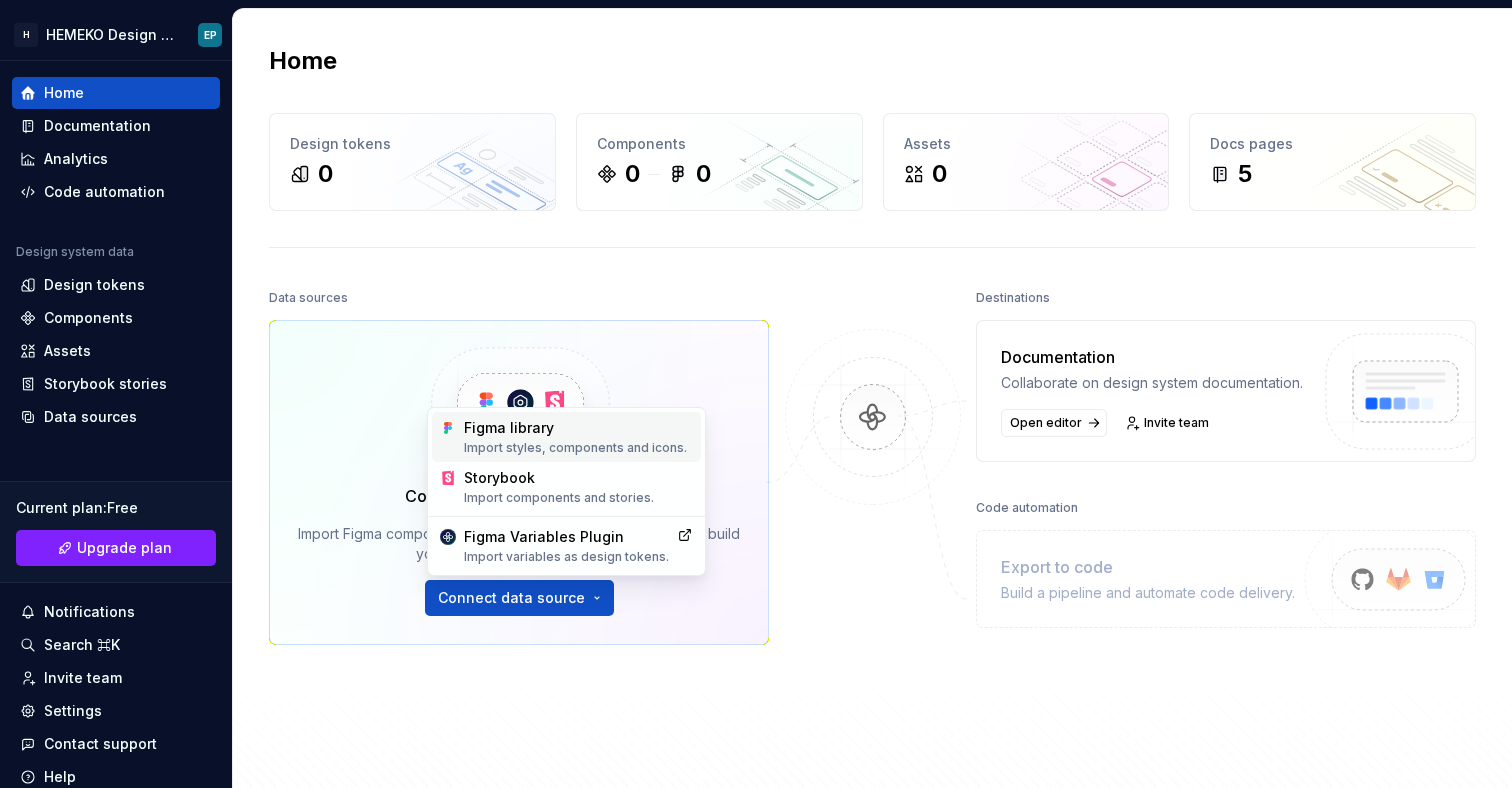 click on "Figma library Import styles, components and icons." at bounding box center [578, 437] 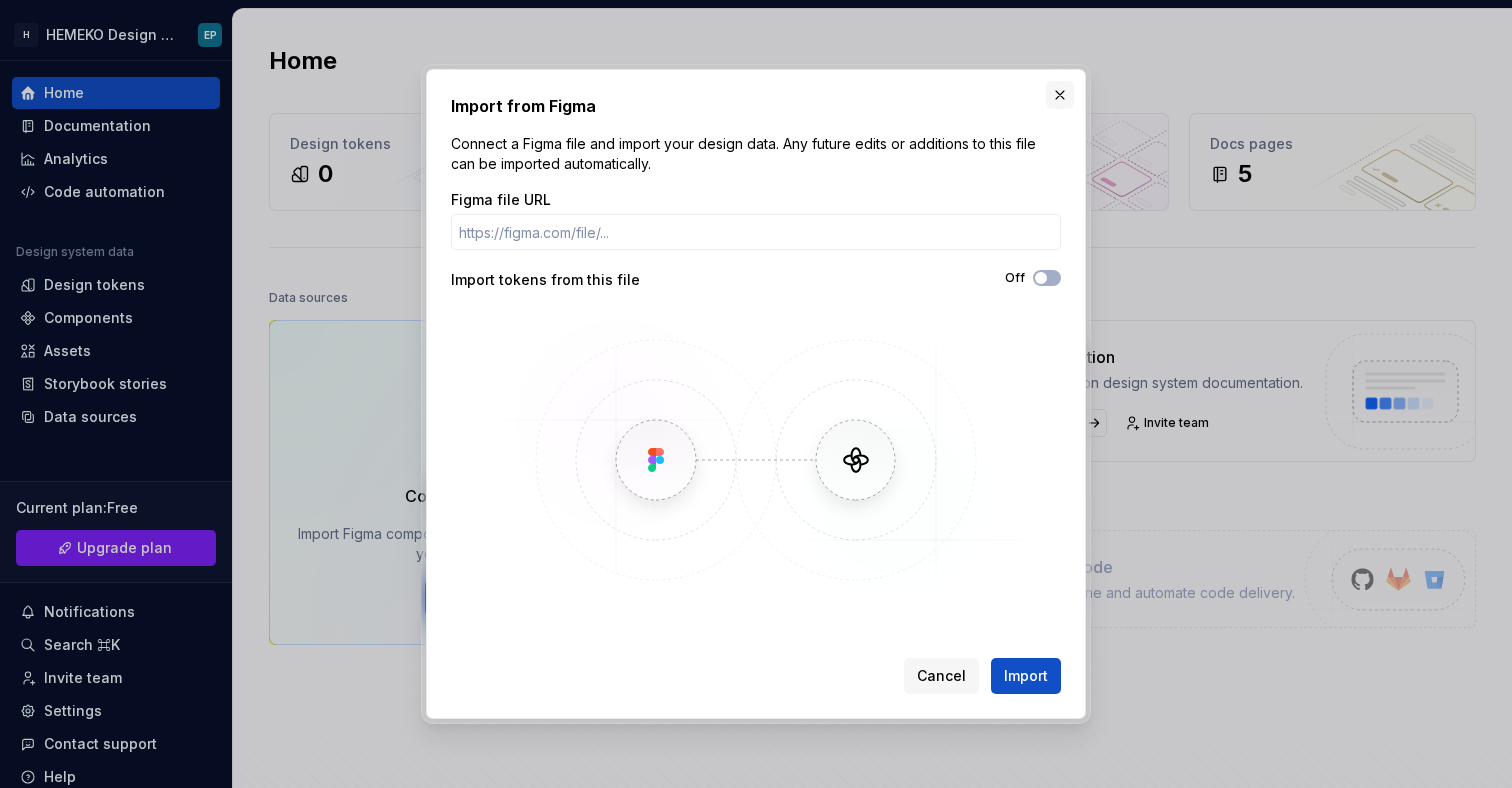 click at bounding box center [1060, 95] 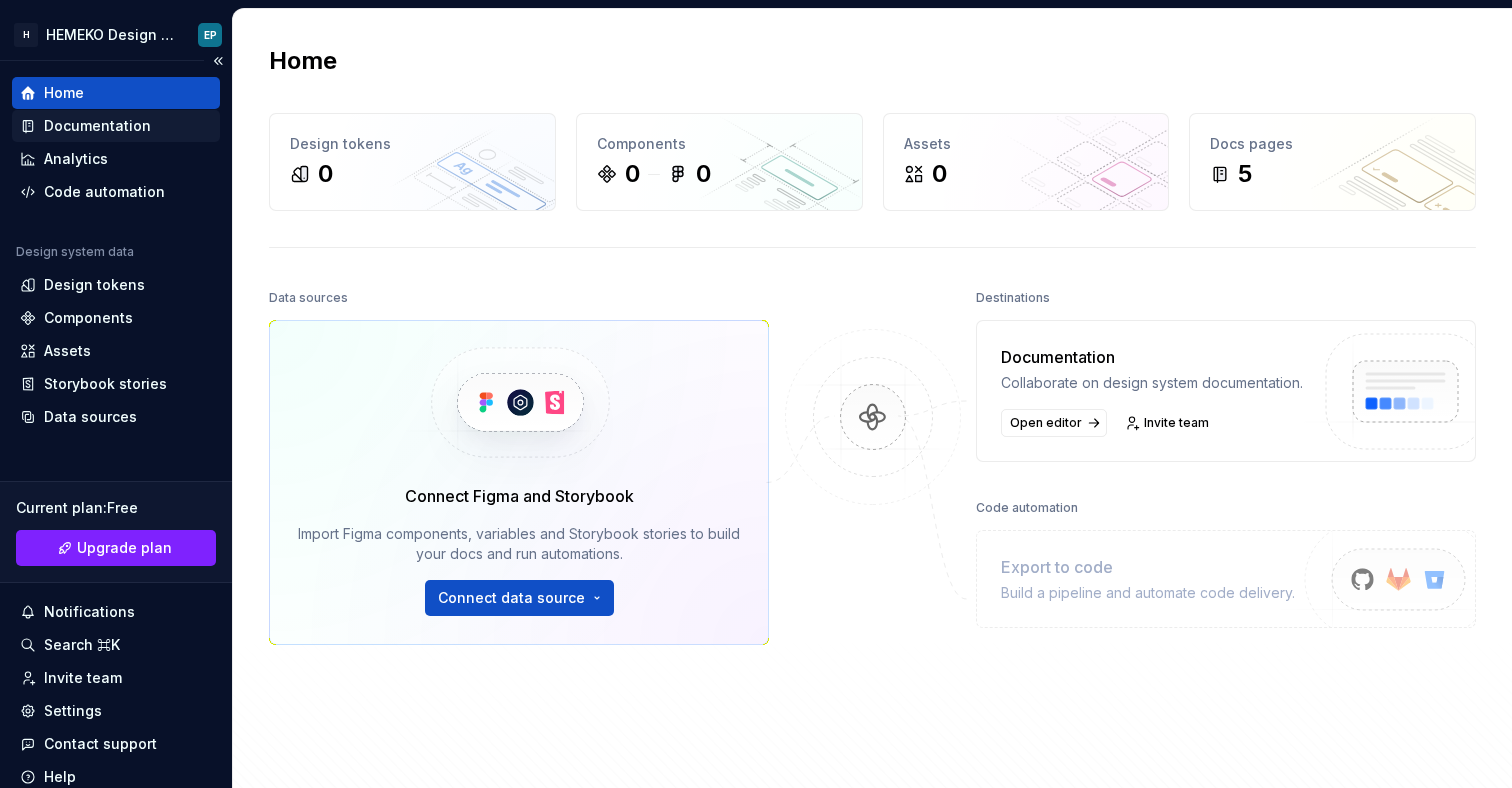 click on "Documentation" at bounding box center (97, 126) 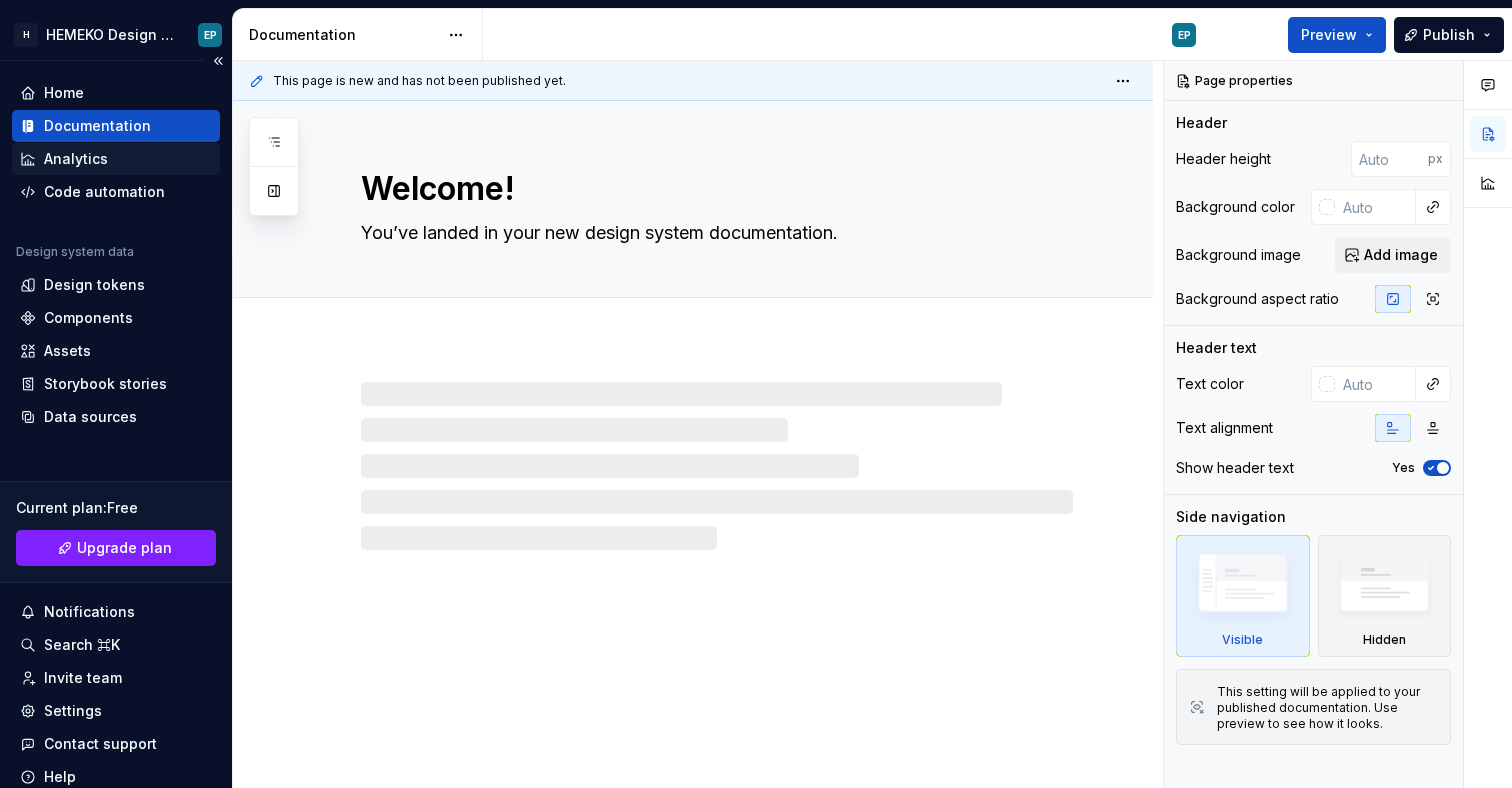 type on "*" 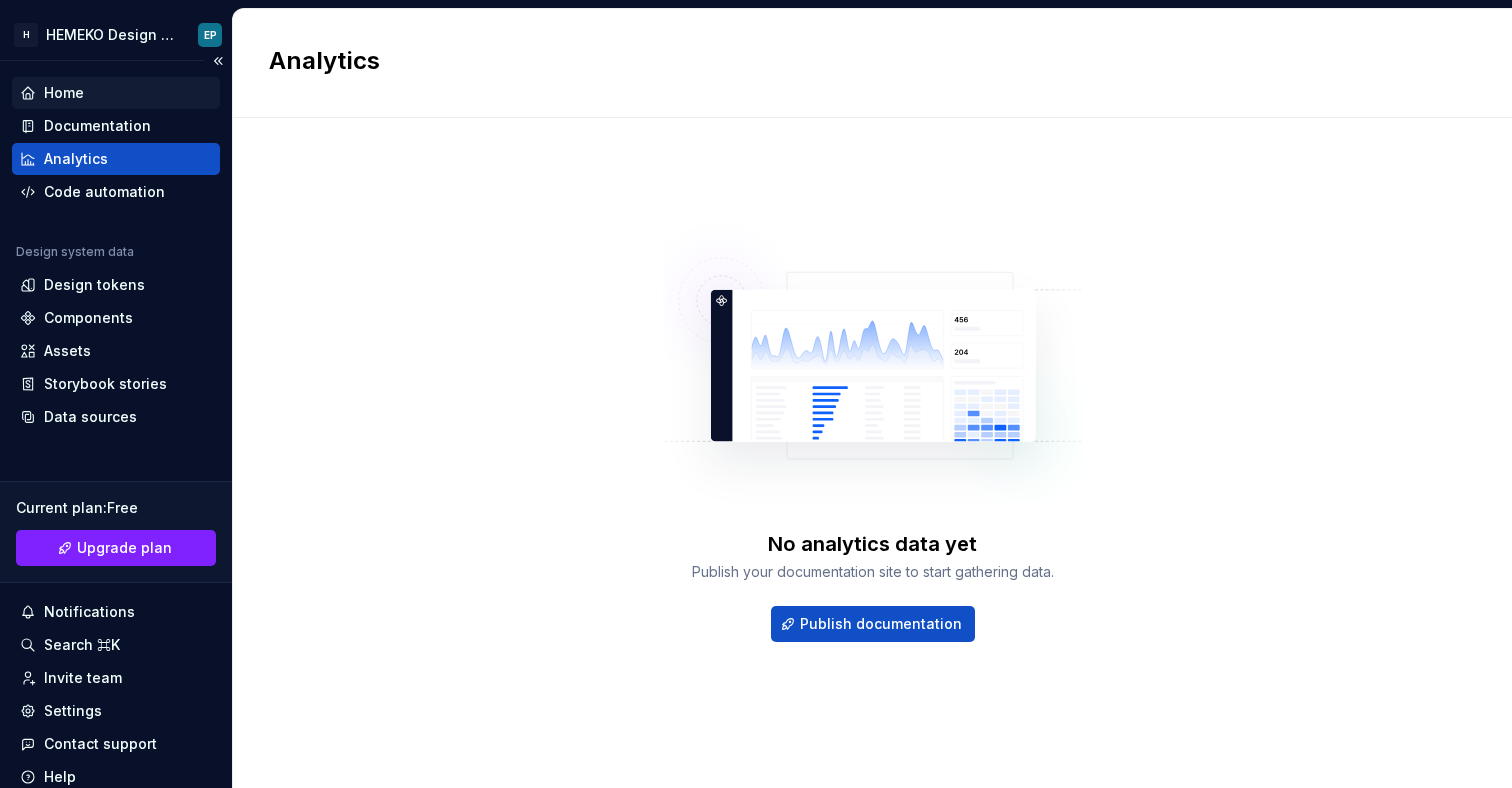 scroll, scrollTop: 0, scrollLeft: 0, axis: both 